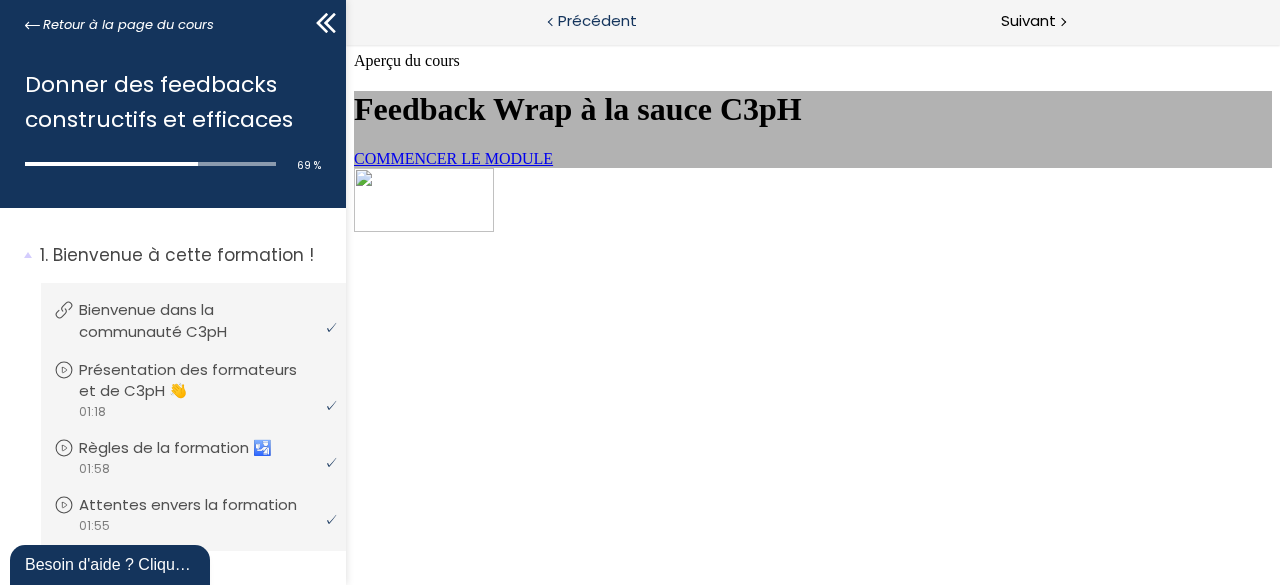 scroll, scrollTop: 0, scrollLeft: 0, axis: both 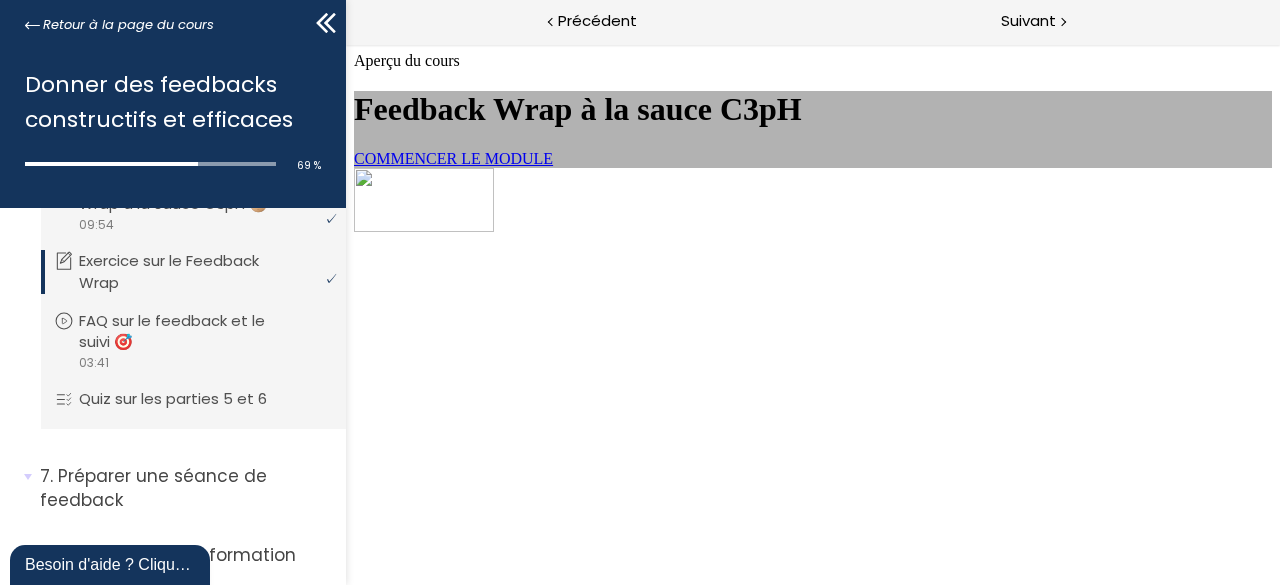 click on "COMMENCER LE MODULE" at bounding box center (452, 158) 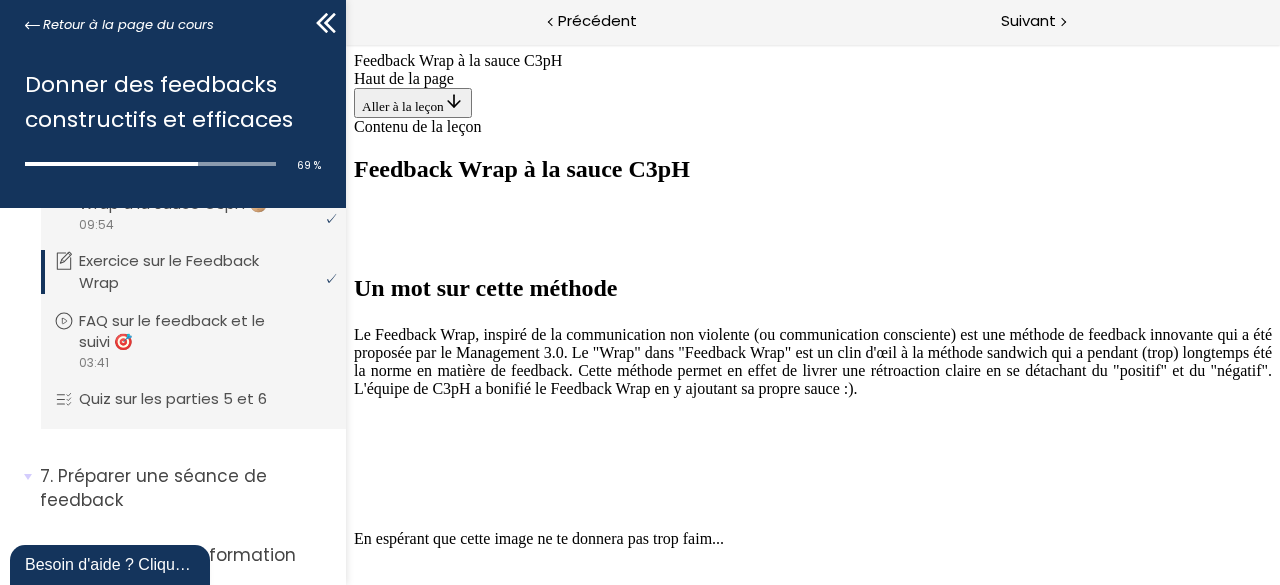 click on "Le Feedback Wrap, inspiré de la communication non violente (ou communication consciente) est une méthode de feedback innovante qui a été proposée par le Management 3.0. Le "Wrap" dans "Feedback Wrap" est un clin d'œil à la méthode sandwich qui a pendant (trop) longtemps été la norme en matière de feedback. Cette méthode permet en effet de livrer une rétroaction claire en se détachant du "positif" et du "négatif". L'équipe de C3pH a bonifié le Feedback Wrap en y ajoutant sa propre sauce :)." at bounding box center [812, 379] 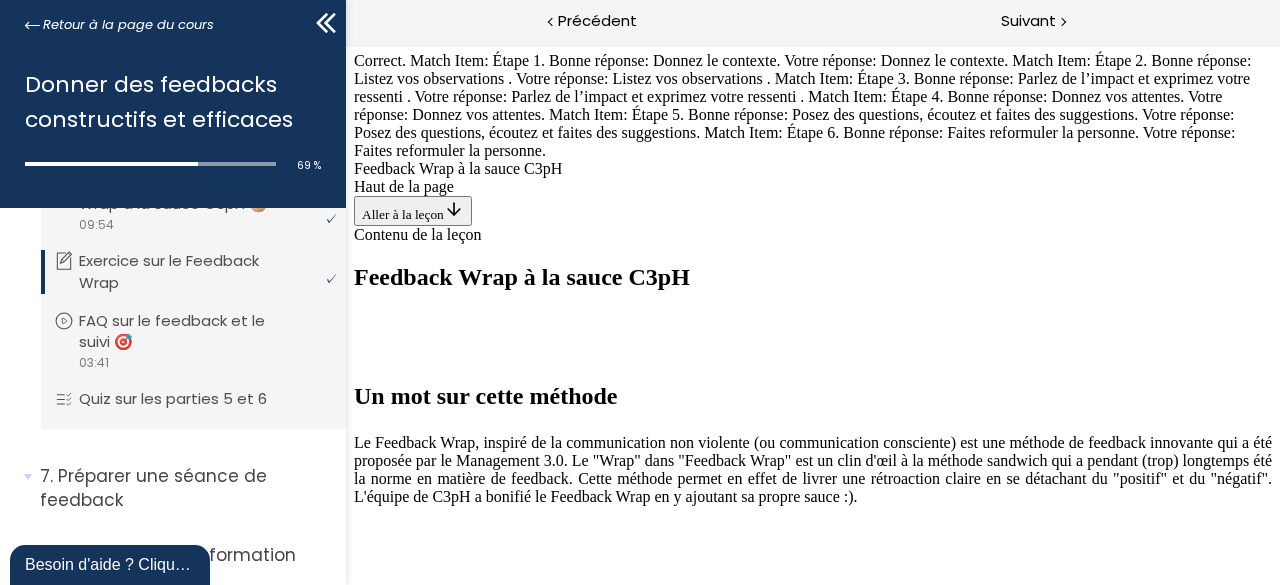 scroll, scrollTop: 0, scrollLeft: 0, axis: both 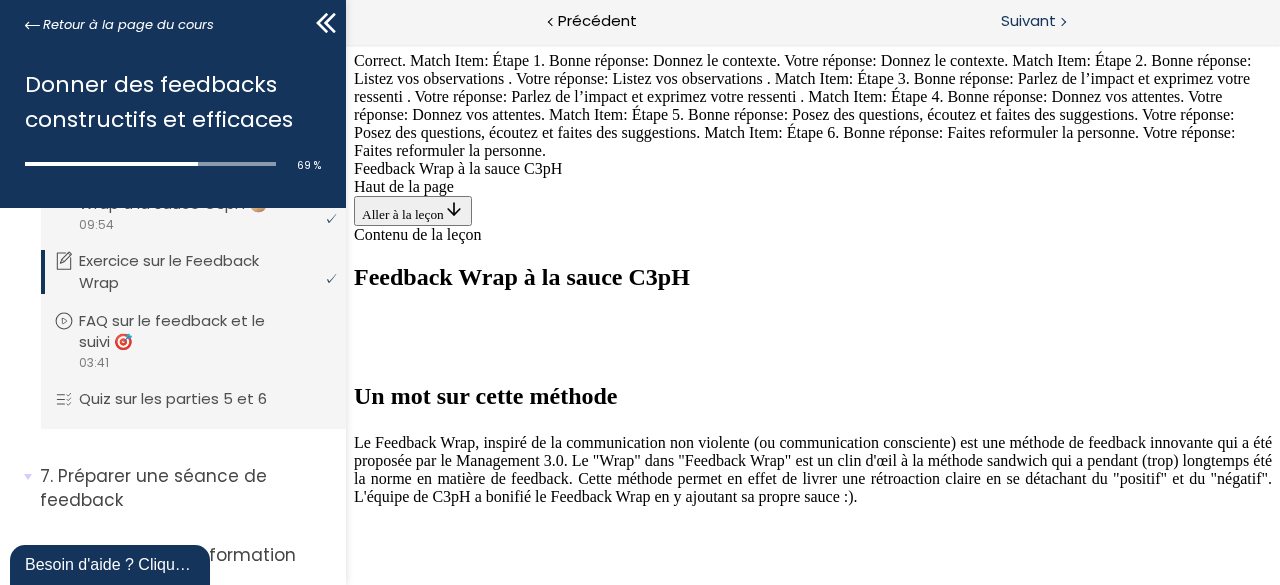 click on "Suivant" at bounding box center [1028, 21] 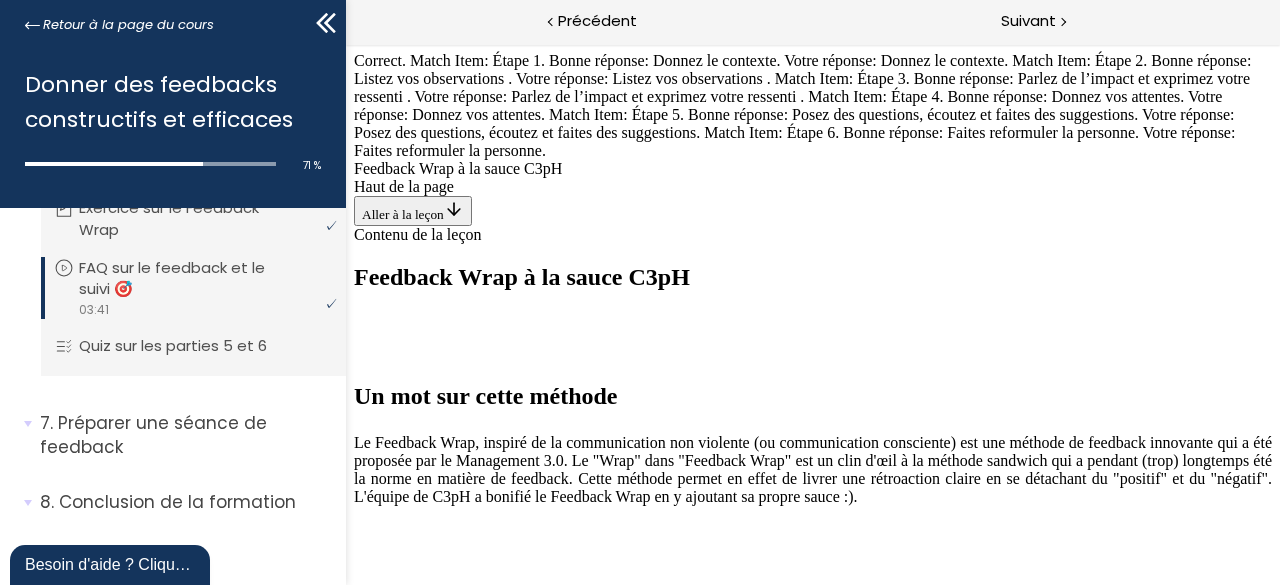 scroll, scrollTop: 2836, scrollLeft: 0, axis: vertical 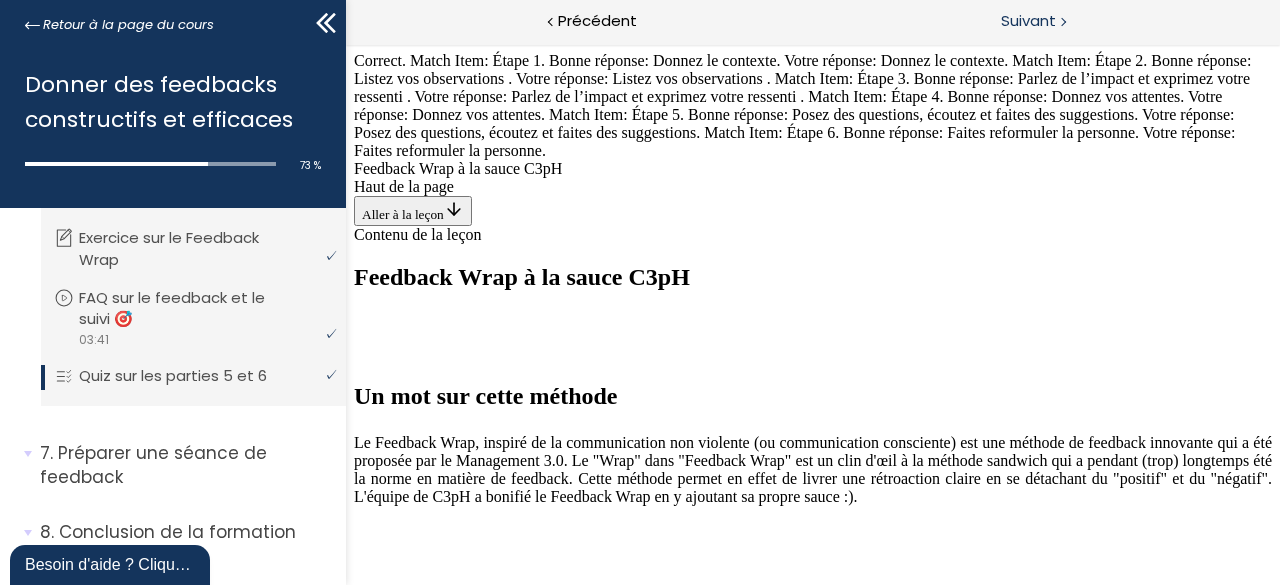 click on "Suivant" at bounding box center (1028, 21) 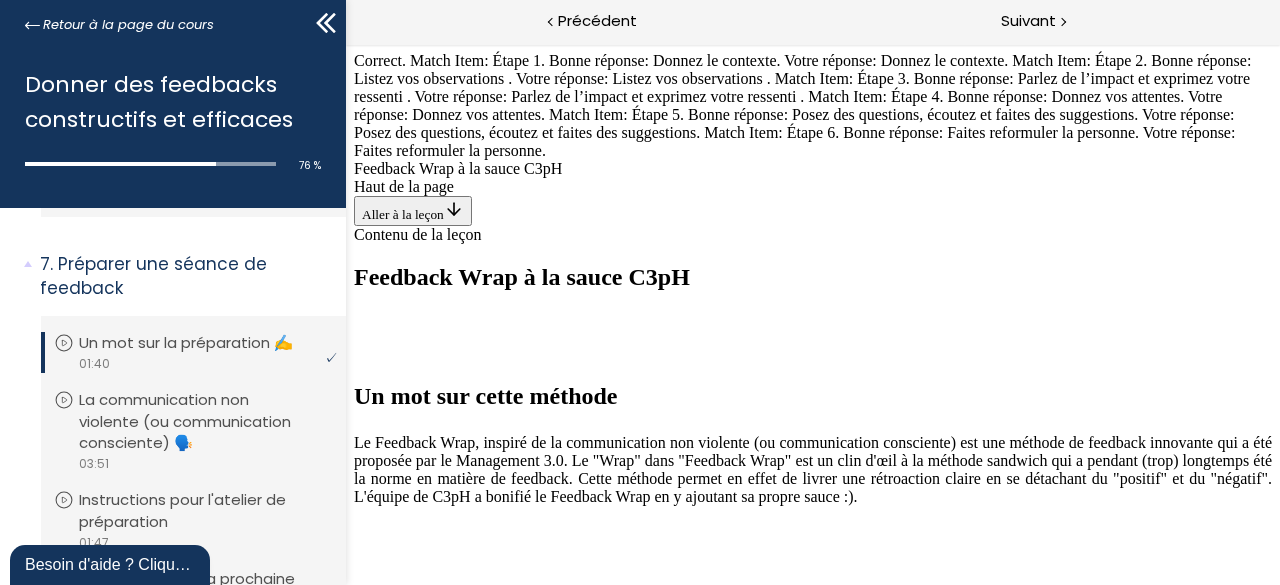 scroll, scrollTop: 3044, scrollLeft: 0, axis: vertical 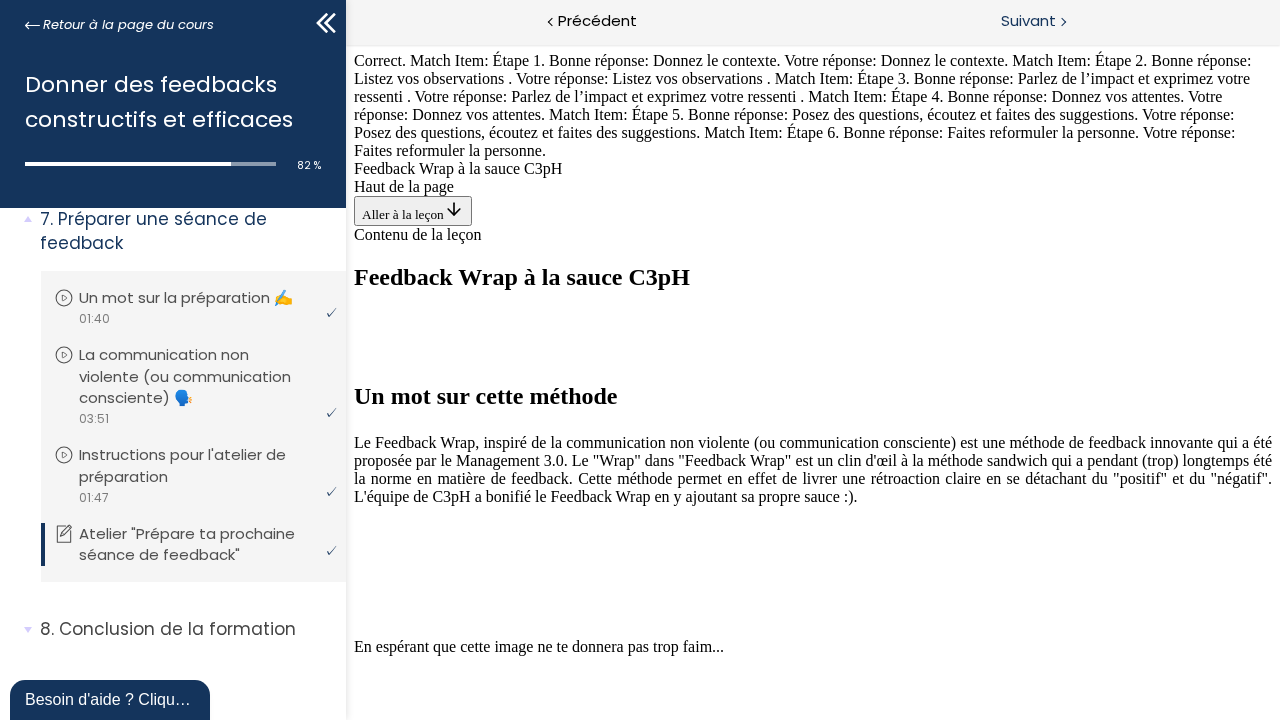 click on "Suivant" at bounding box center [1028, 21] 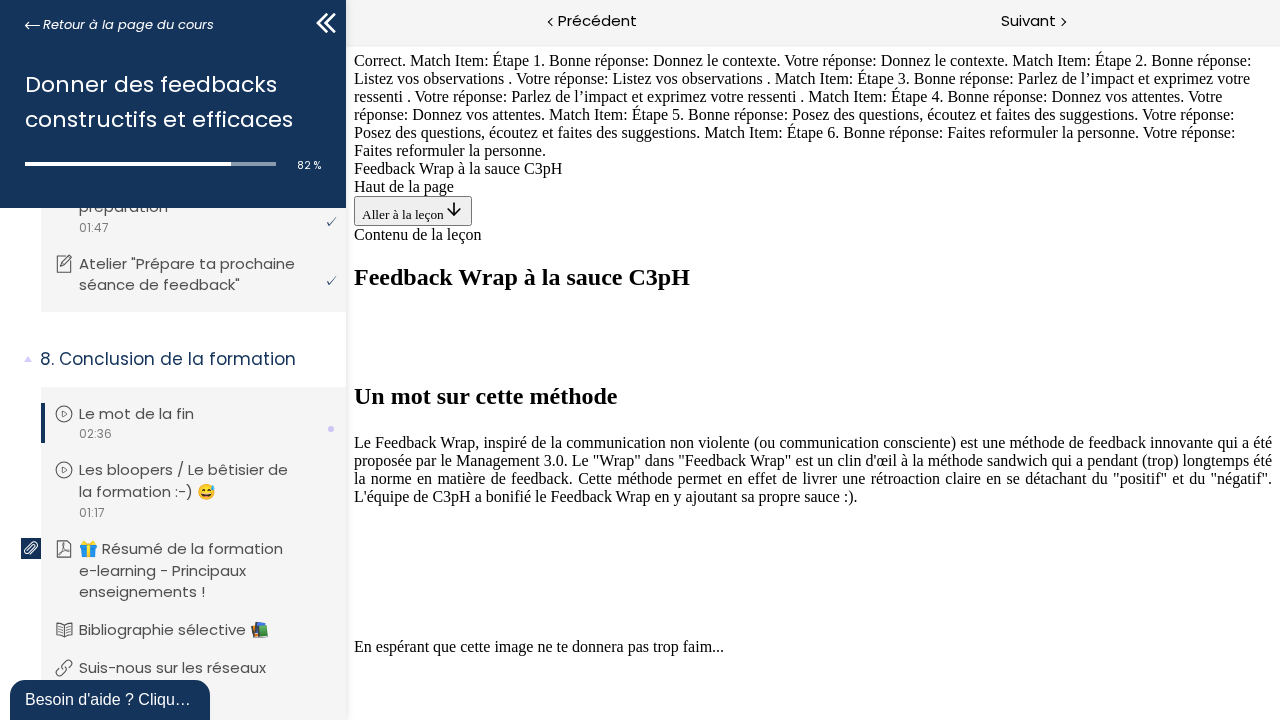 scroll, scrollTop: 3731, scrollLeft: 0, axis: vertical 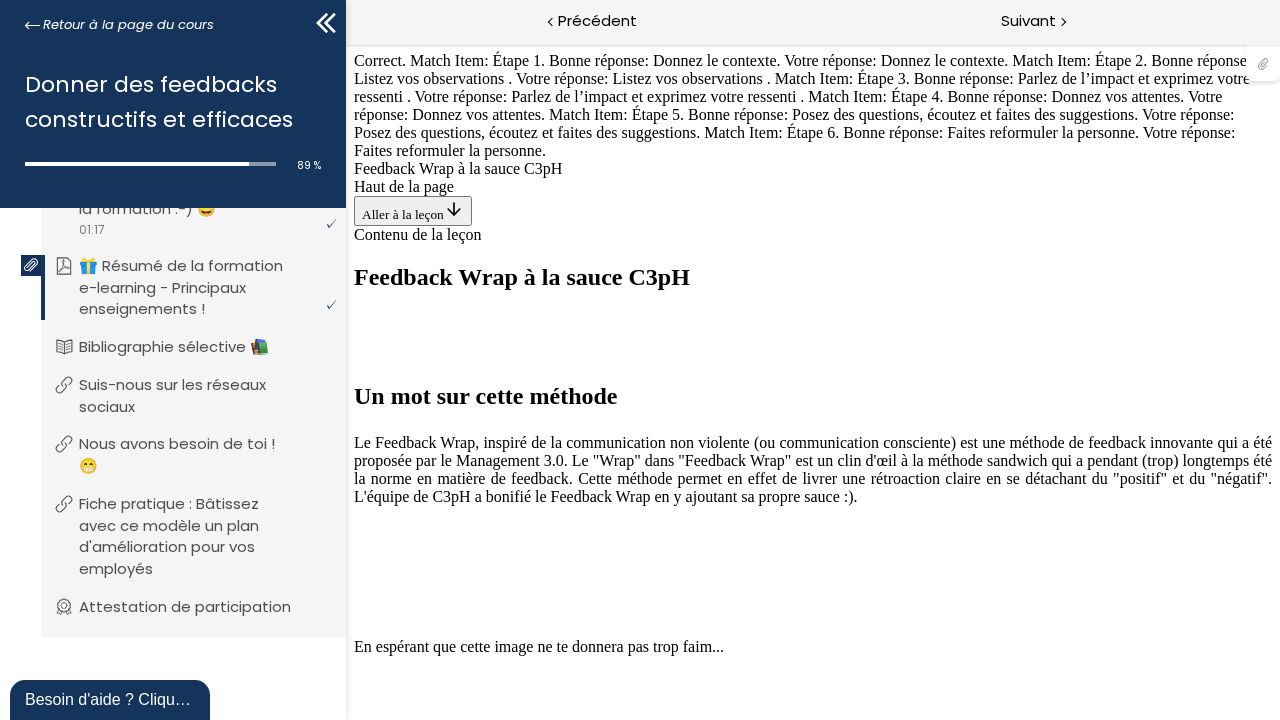 click at bounding box center [1263, 62] 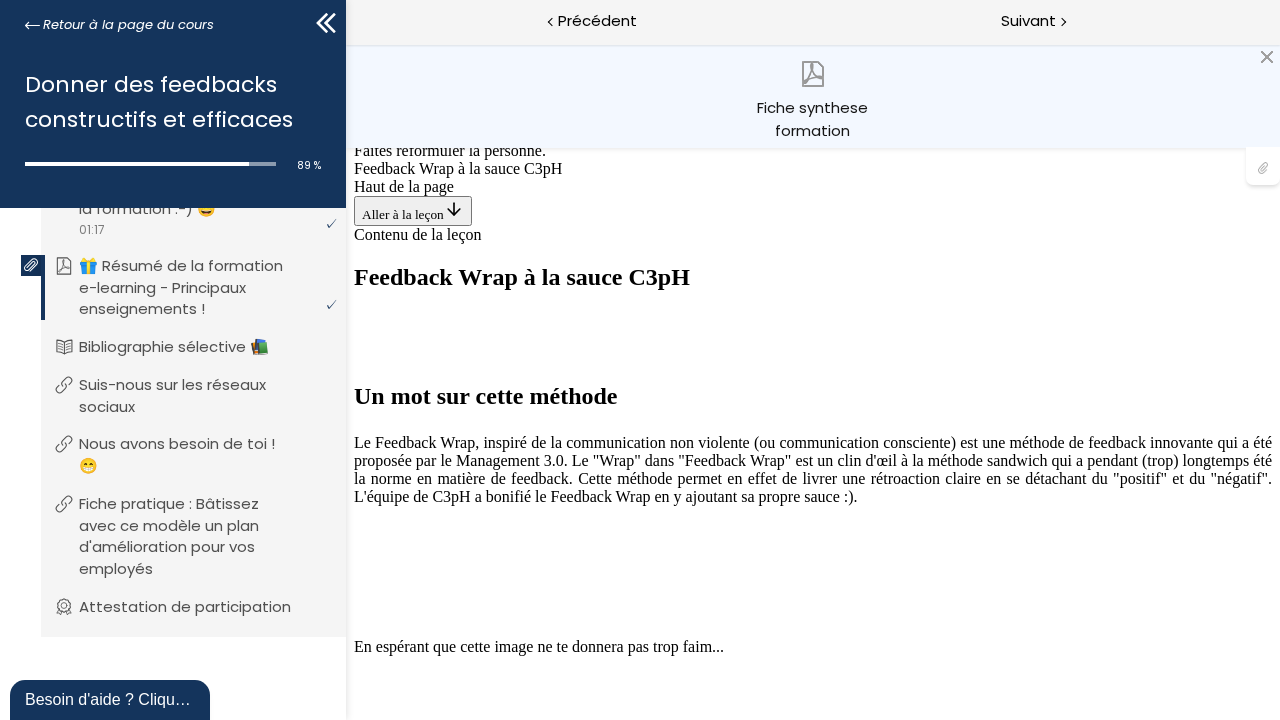 click on "Fiche synthese formation feedback.pdf" at bounding box center [812, 96] 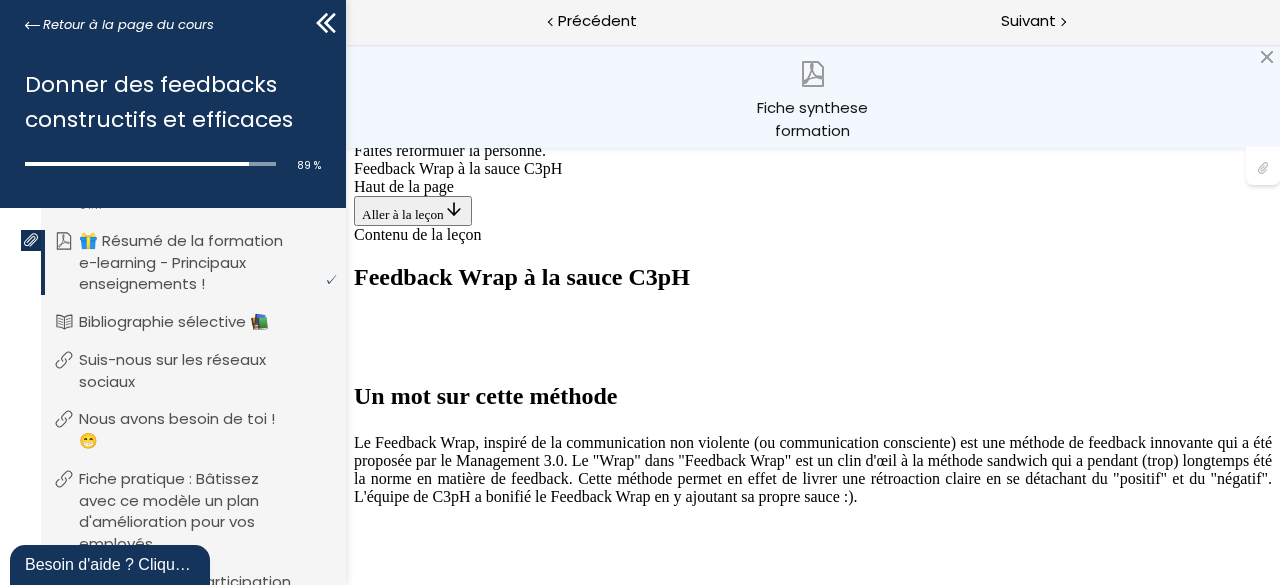click at bounding box center [1267, 57] 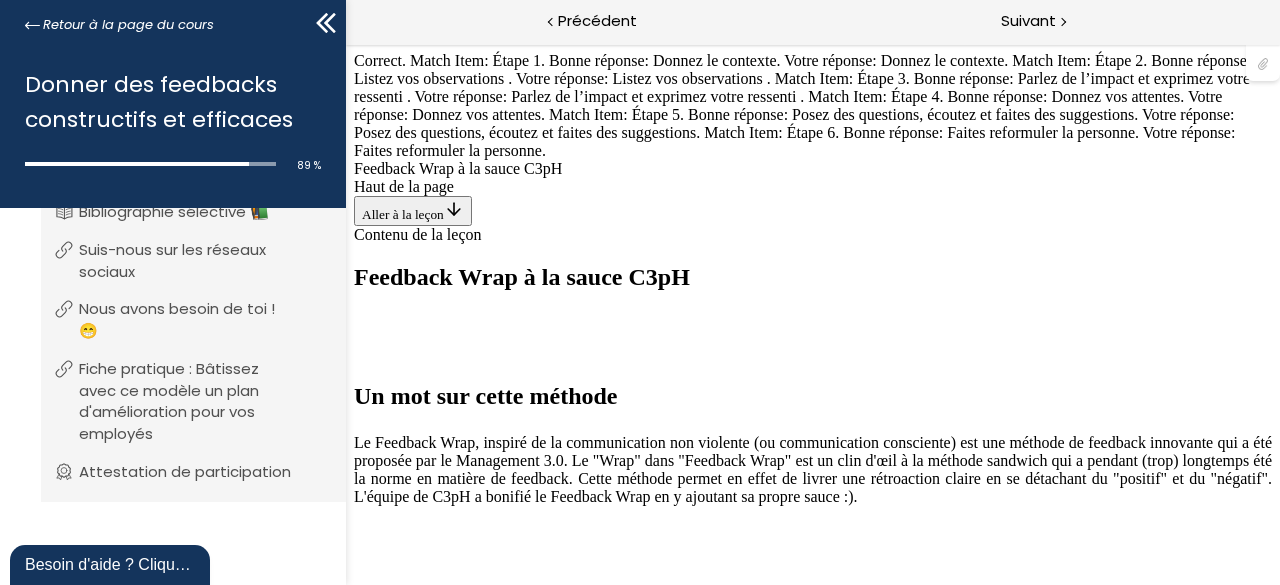 scroll, scrollTop: 3732, scrollLeft: 0, axis: vertical 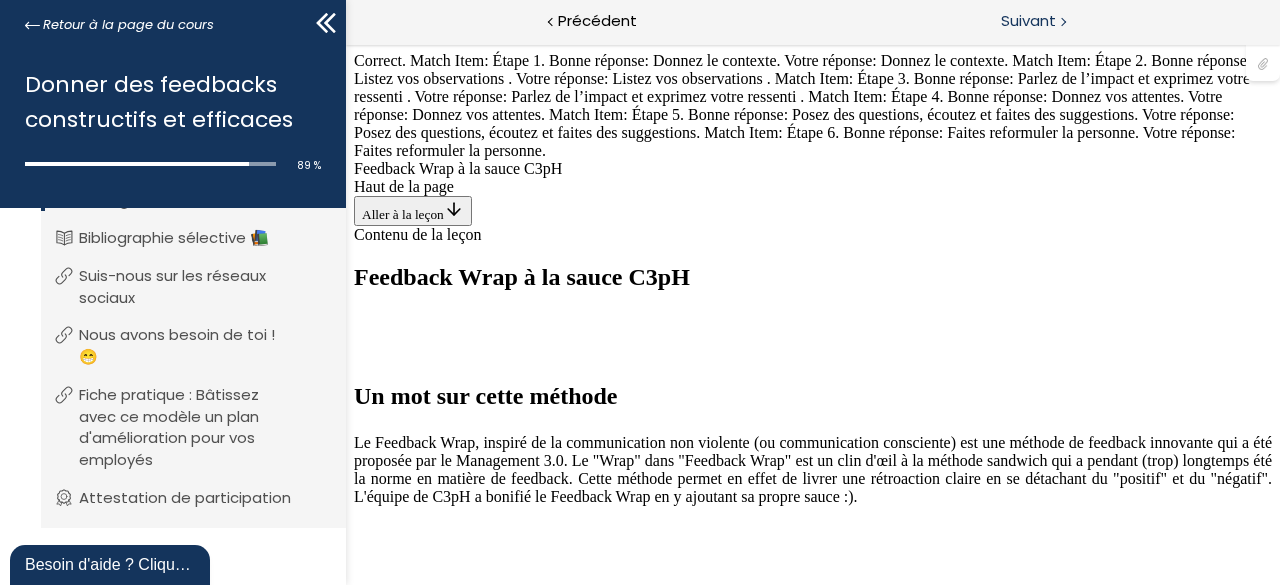 click on "Suivant" at bounding box center (1028, 21) 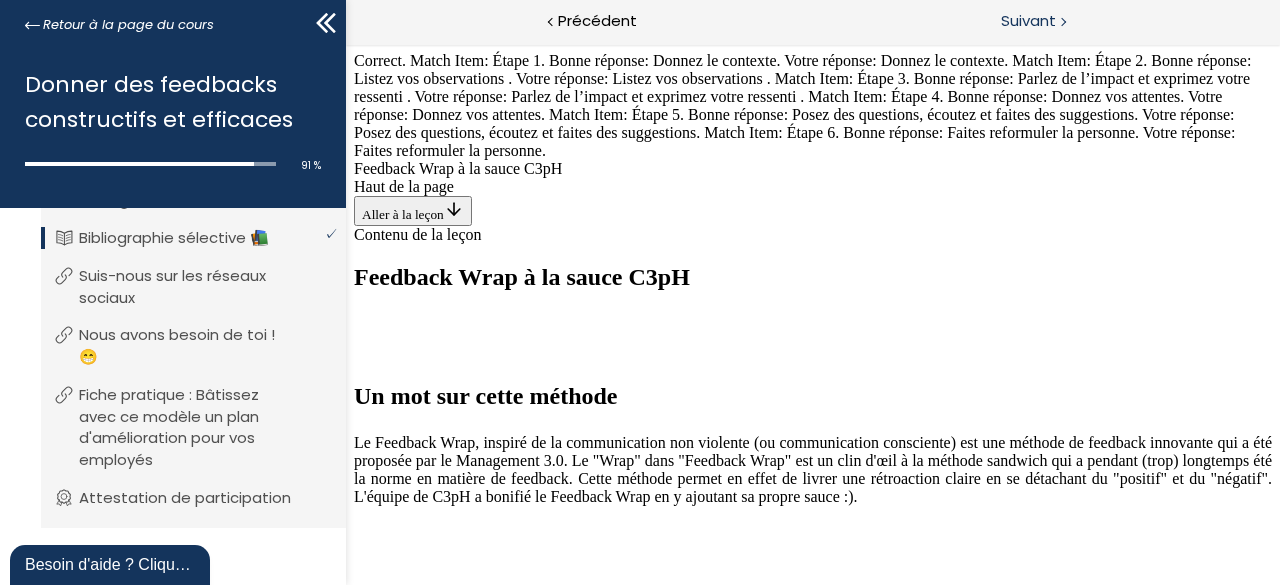 click on "Suivant" at bounding box center [1028, 21] 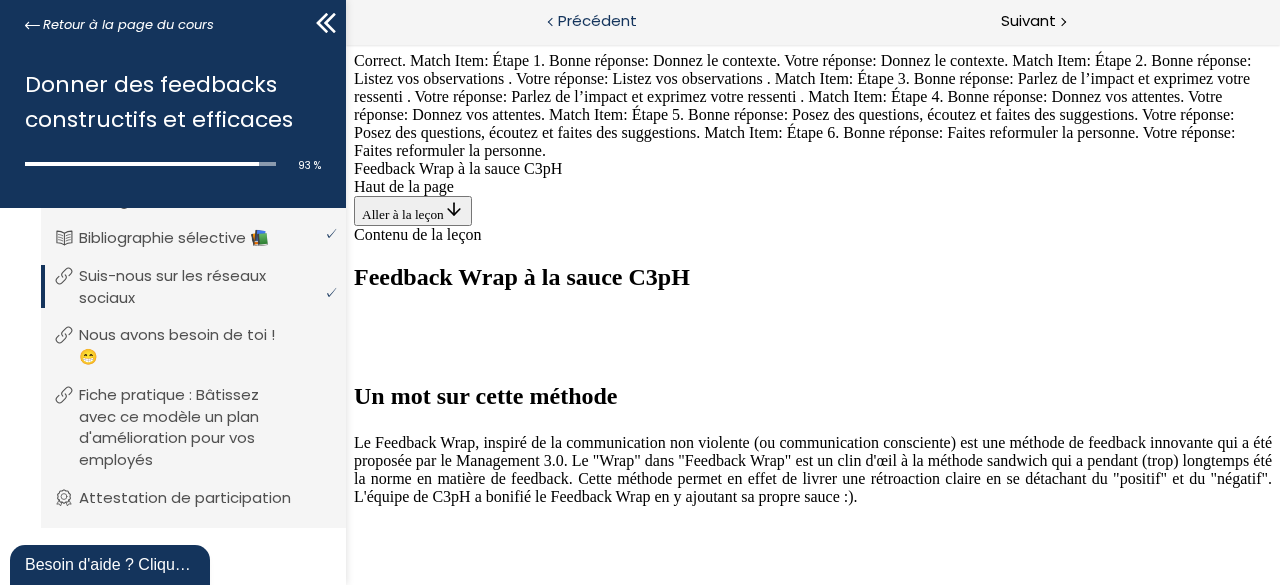 click on "Précédent" at bounding box center [597, 21] 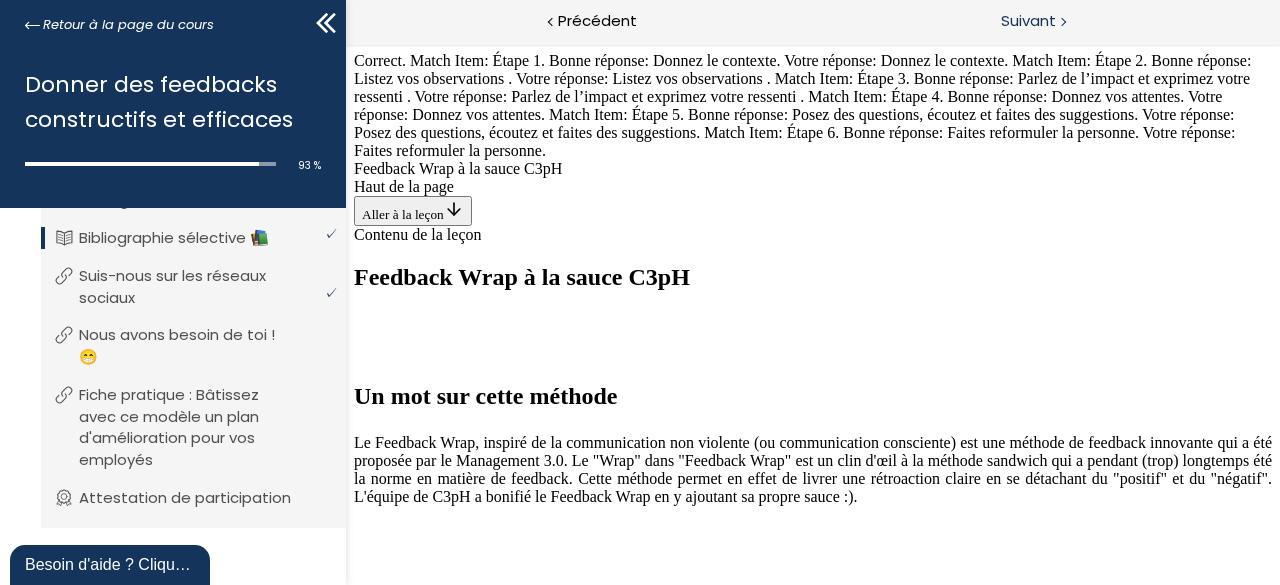 click on "Suivant" at bounding box center (1028, 21) 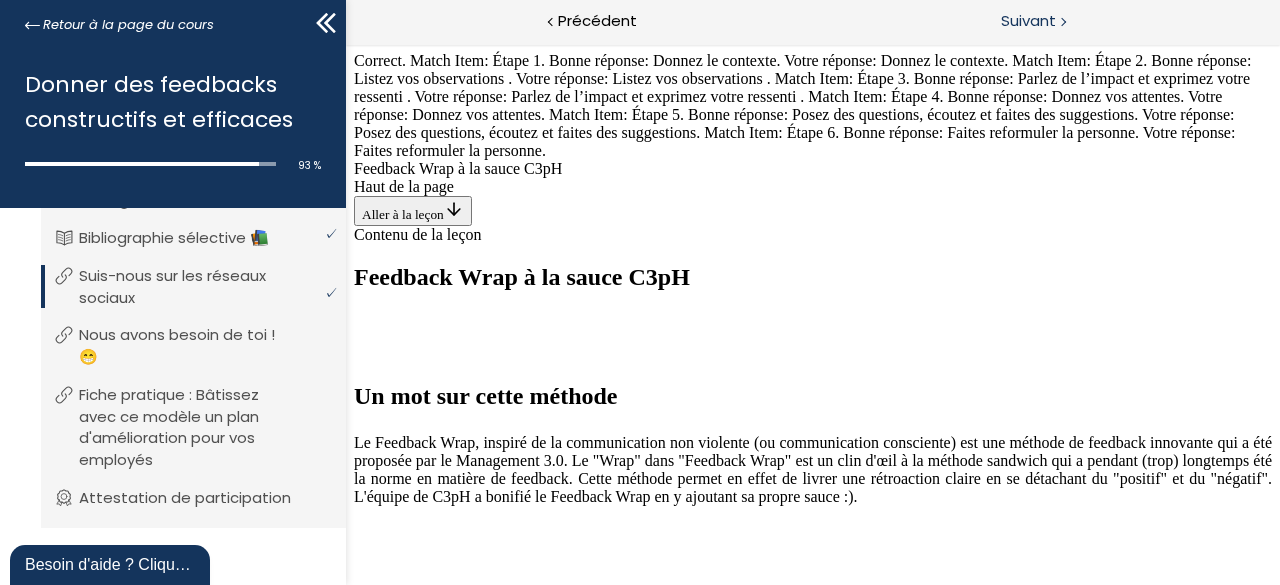click on "Suivant" at bounding box center (1028, 21) 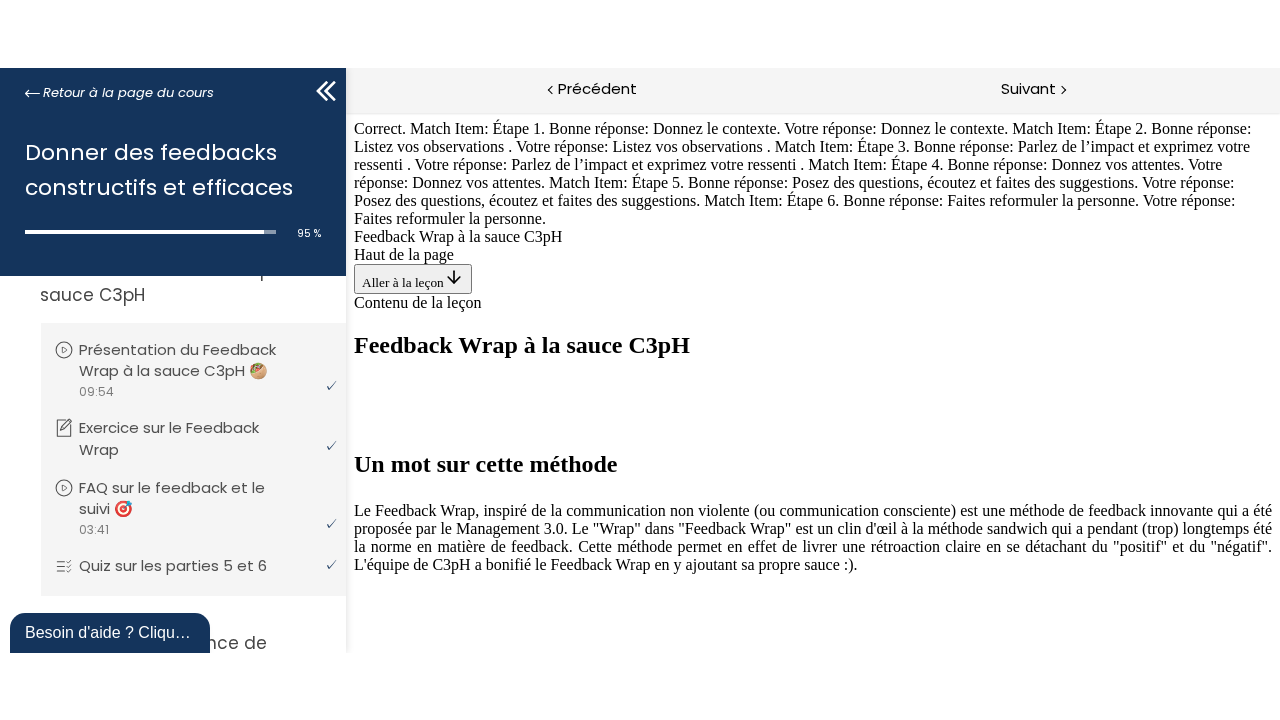 scroll, scrollTop: 3866, scrollLeft: 0, axis: vertical 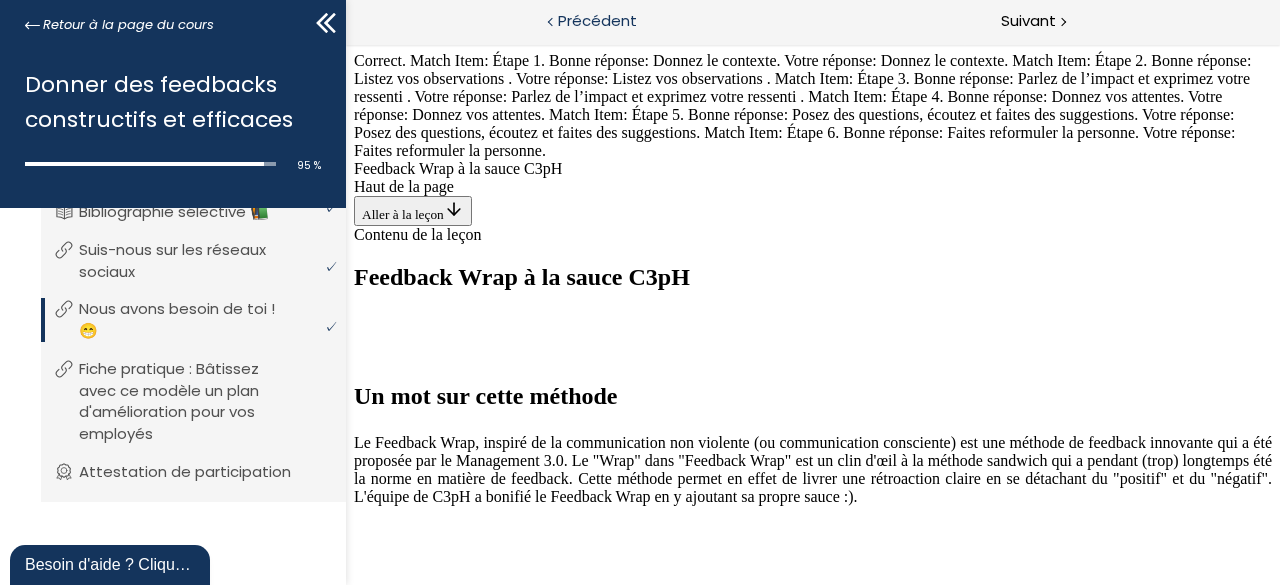 click on "Précédent" at bounding box center [597, 21] 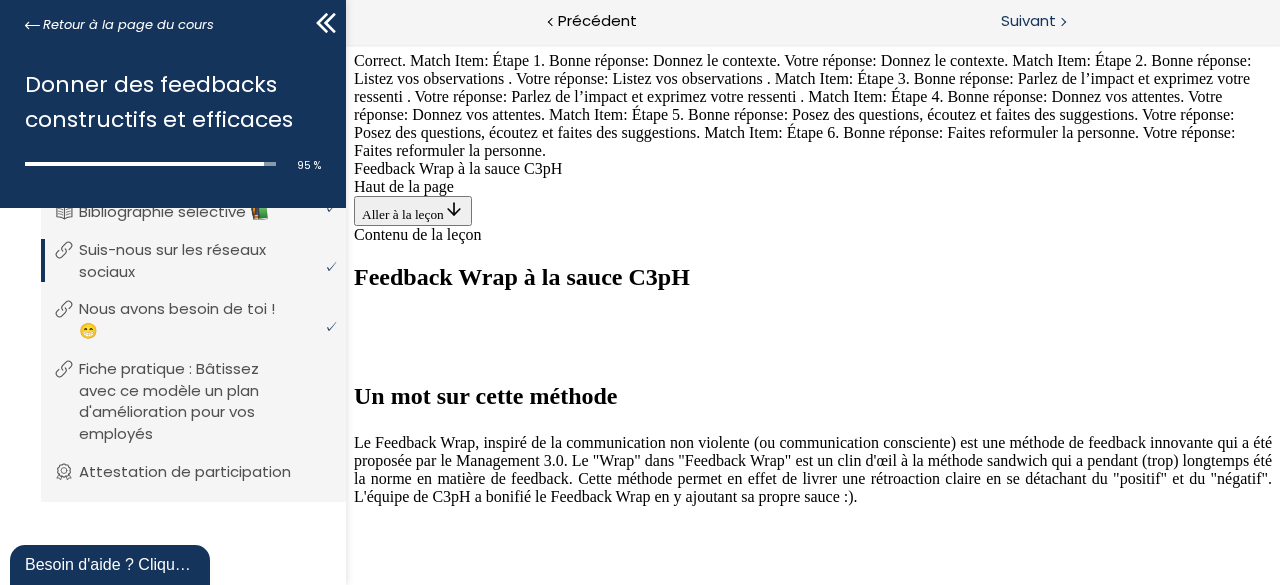 click on "Suivant" at bounding box center (1028, 21) 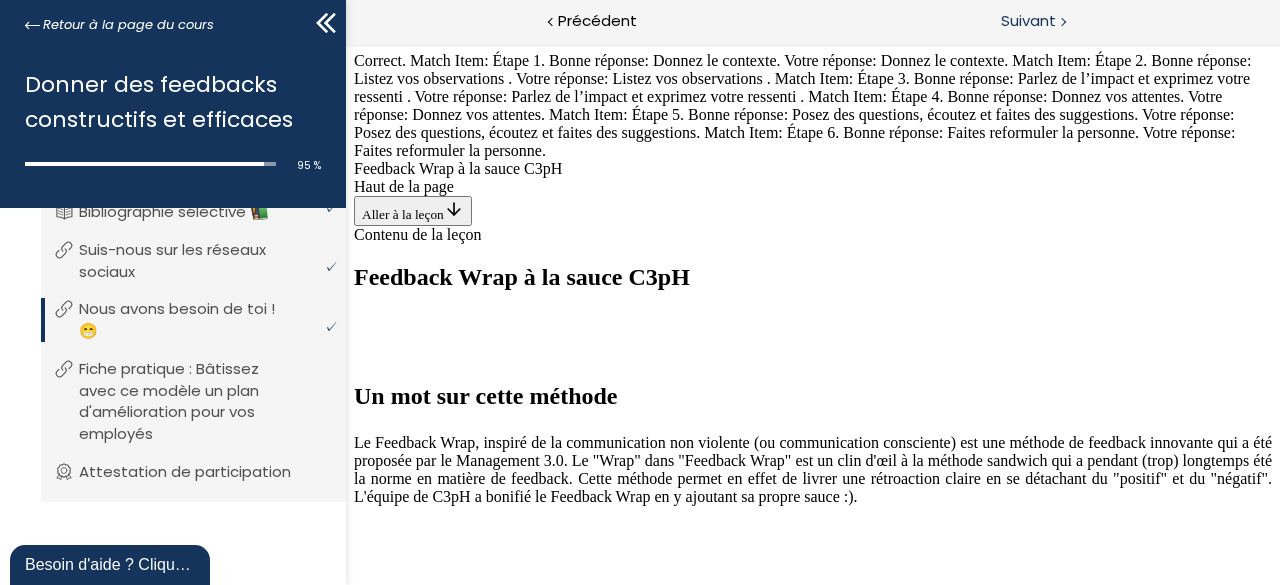 click on "Suivant" at bounding box center (1028, 21) 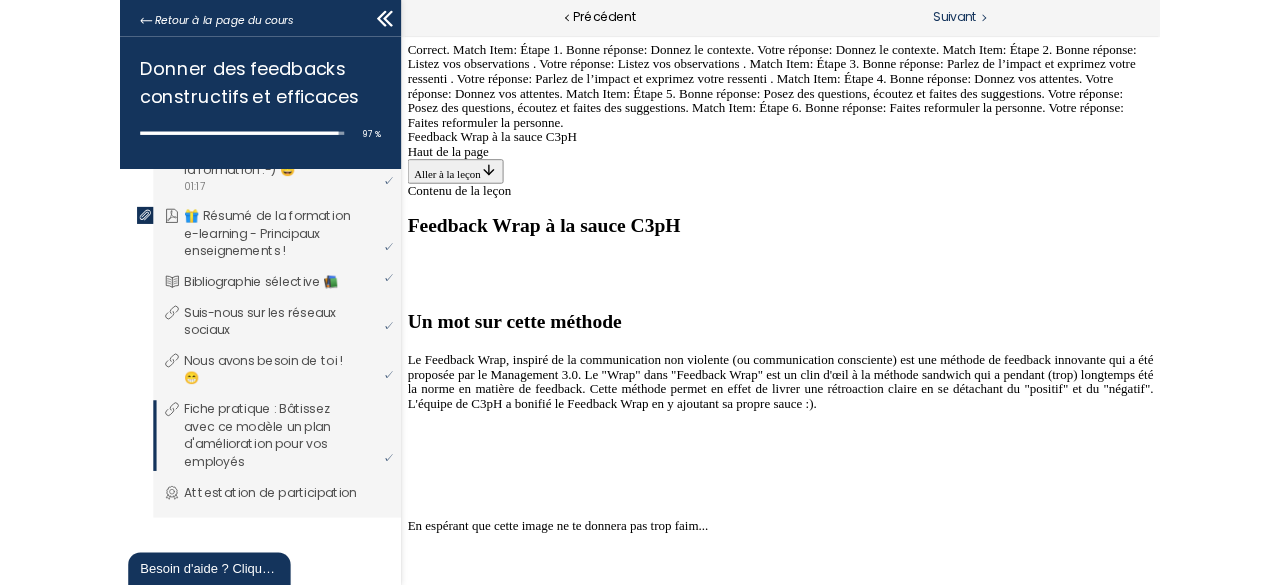 scroll, scrollTop: 3731, scrollLeft: 0, axis: vertical 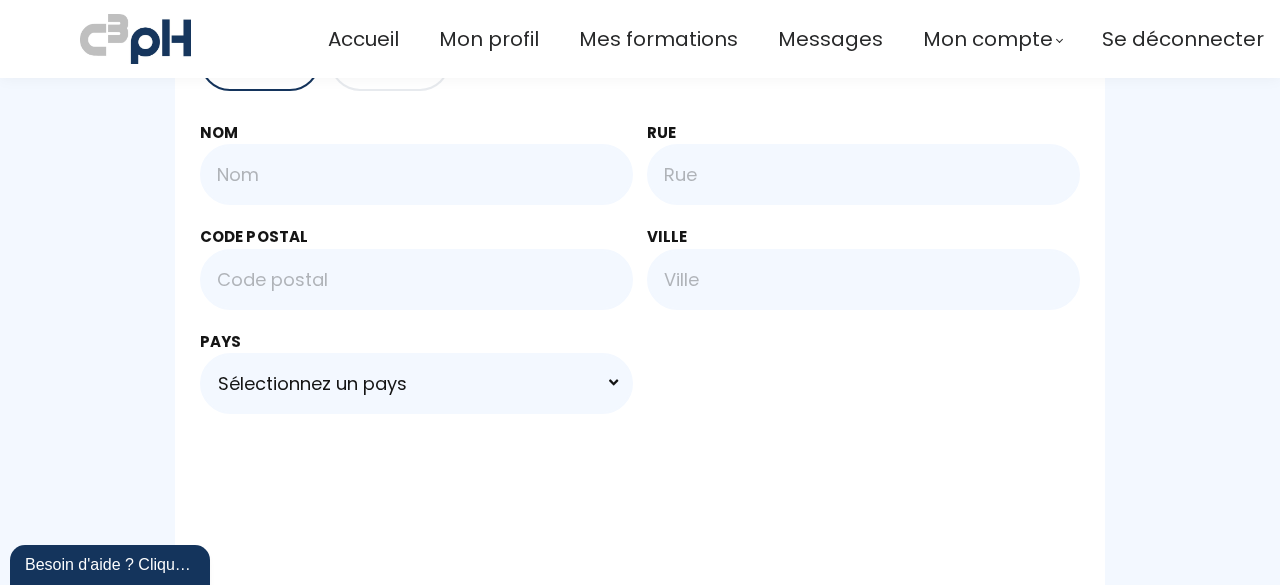 click at bounding box center [416, 174] 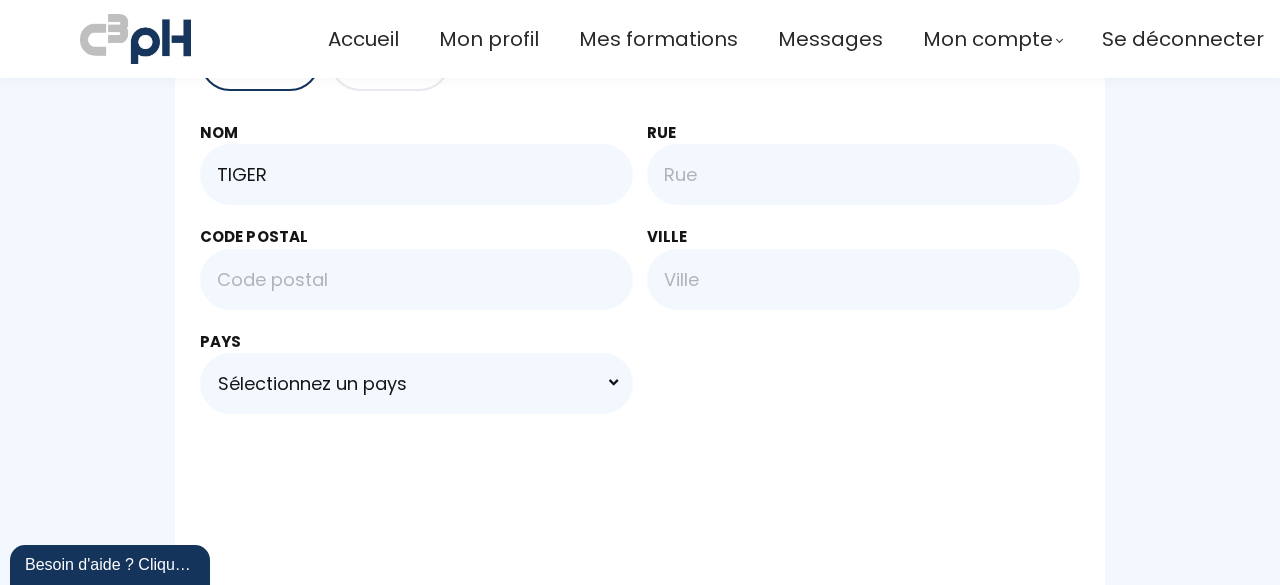 type on "TIGER" 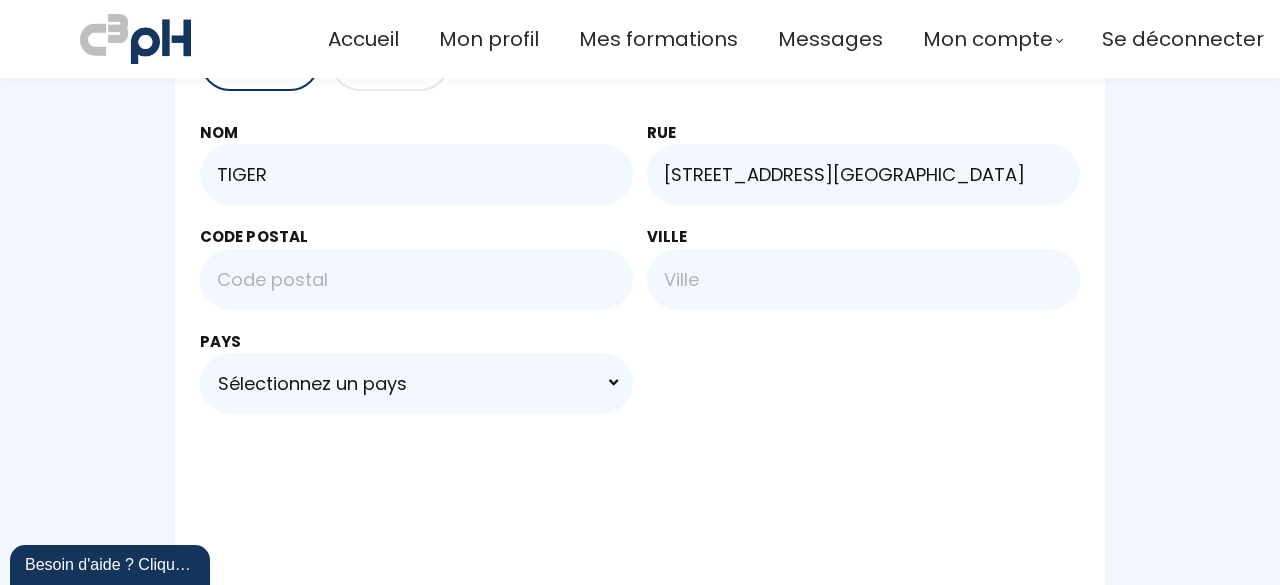 type on "44 rue de L'orée du bois" 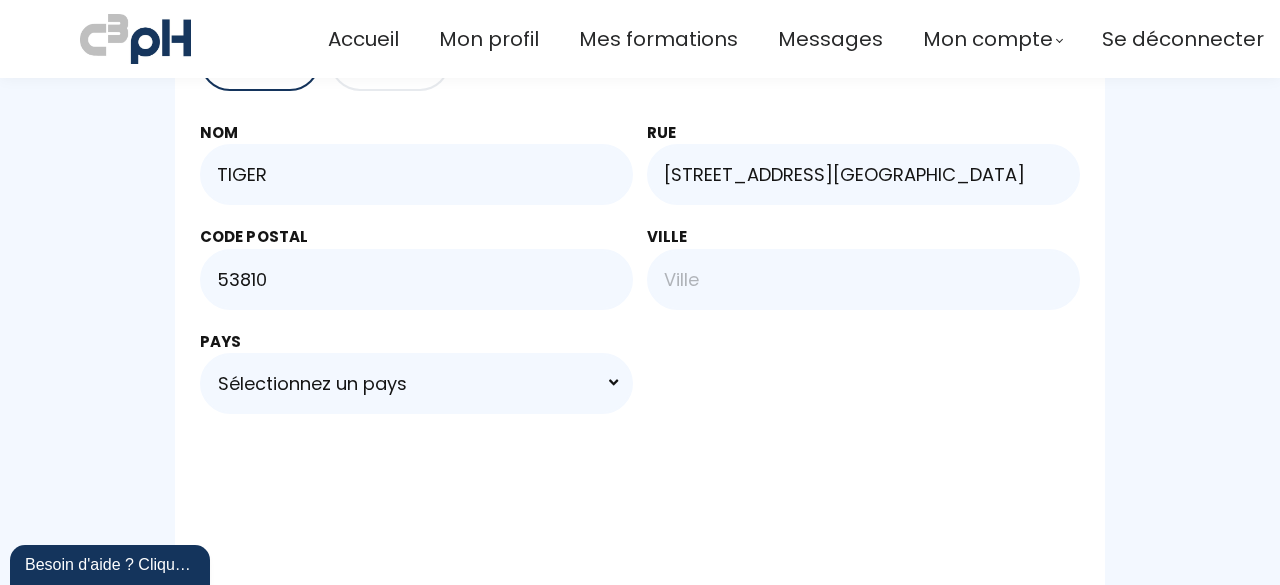 type on "53810" 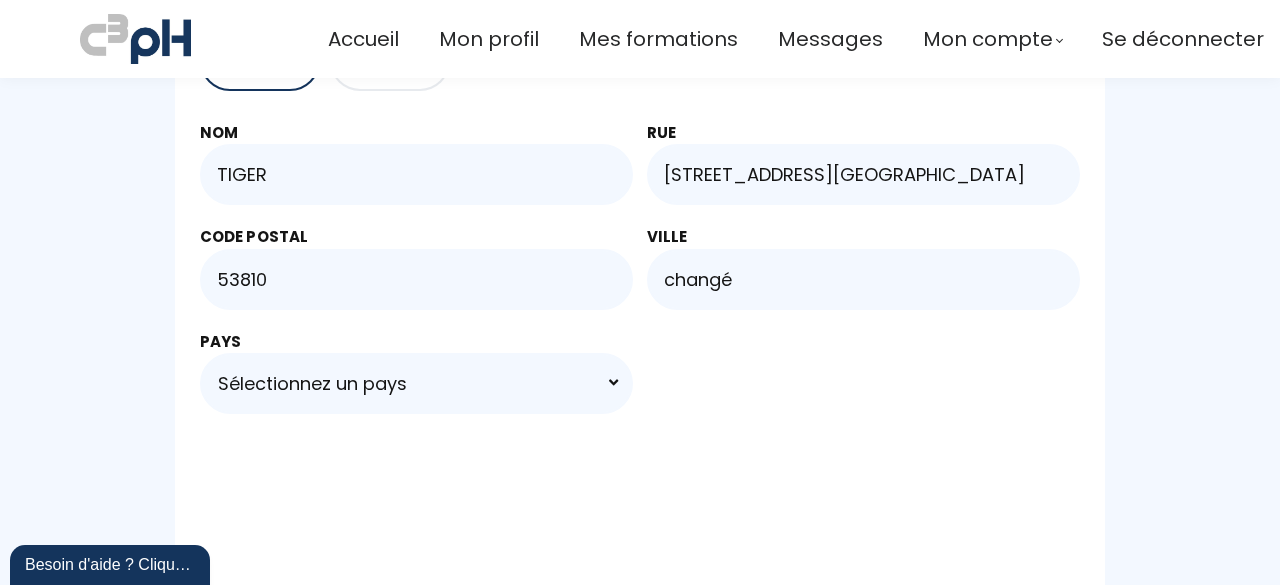 type on "changé" 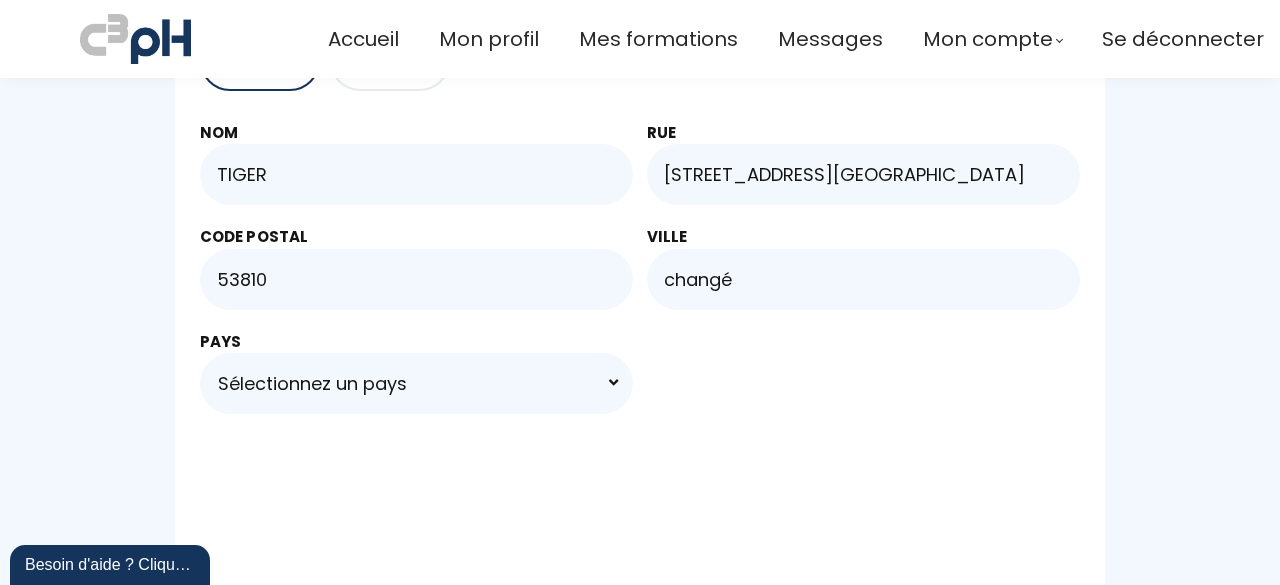 click on "Sélectionnez un pays
Afghanistan
Åland Islands
Albania
Algeria
American Samoa
Andorra
Angola
Anguilla
Antarctica
Antigua and Barbuda
Argentina
Armenia
Aruba
Australia" at bounding box center [416, 383] 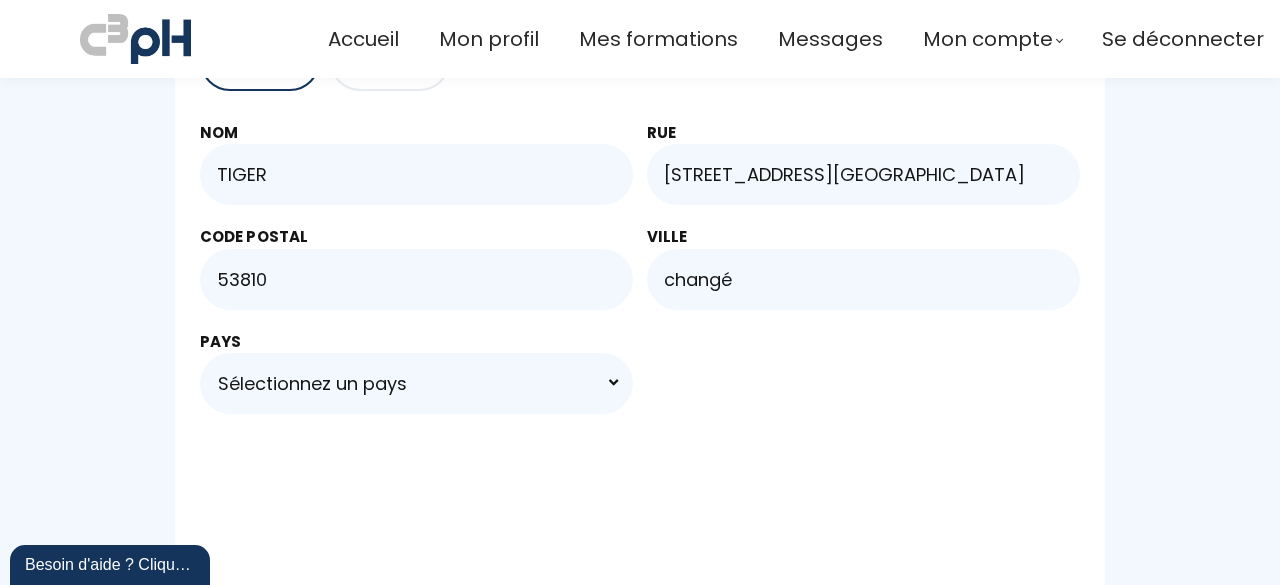 select on "FR" 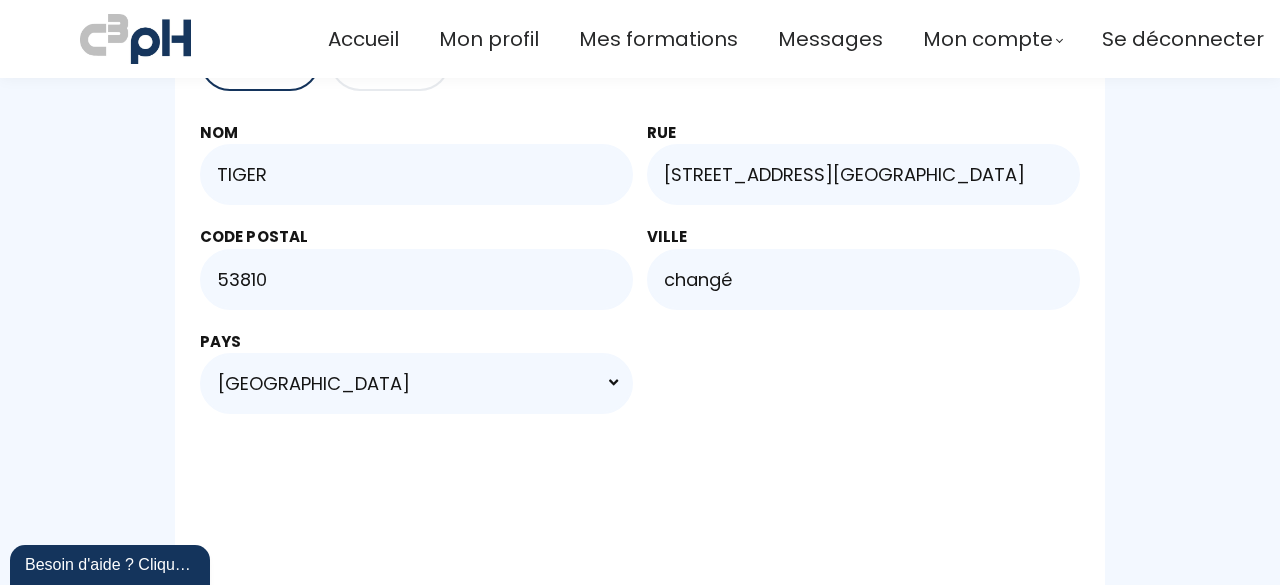 click on "Sélectionnez un pays
Afghanistan
Åland Islands
Albania
Algeria
American Samoa
Andorra
Angola
Anguilla
Antarctica
Antigua and Barbuda
Argentina
Armenia
Aruba
Australia" at bounding box center (416, 383) 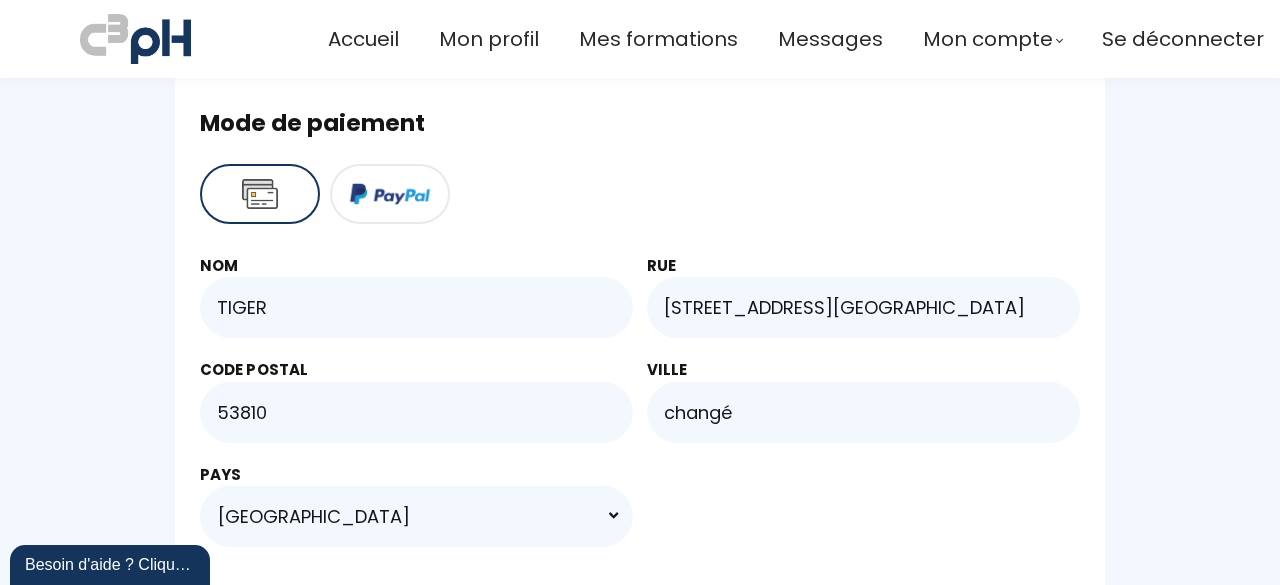 scroll, scrollTop: 668, scrollLeft: 0, axis: vertical 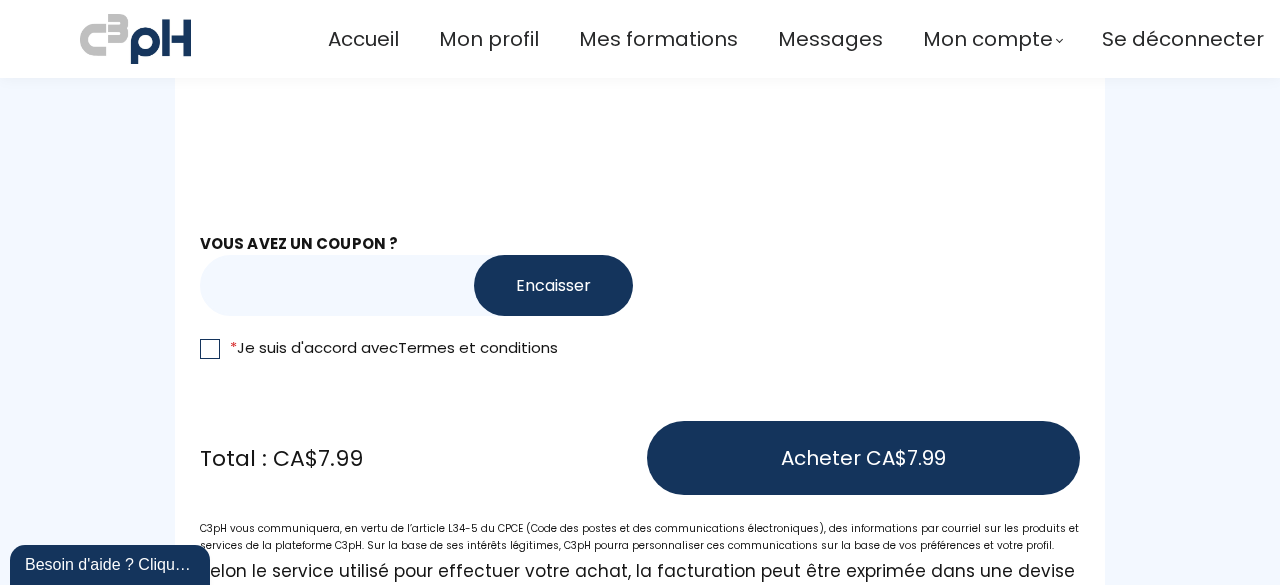 click at bounding box center (210, 349) 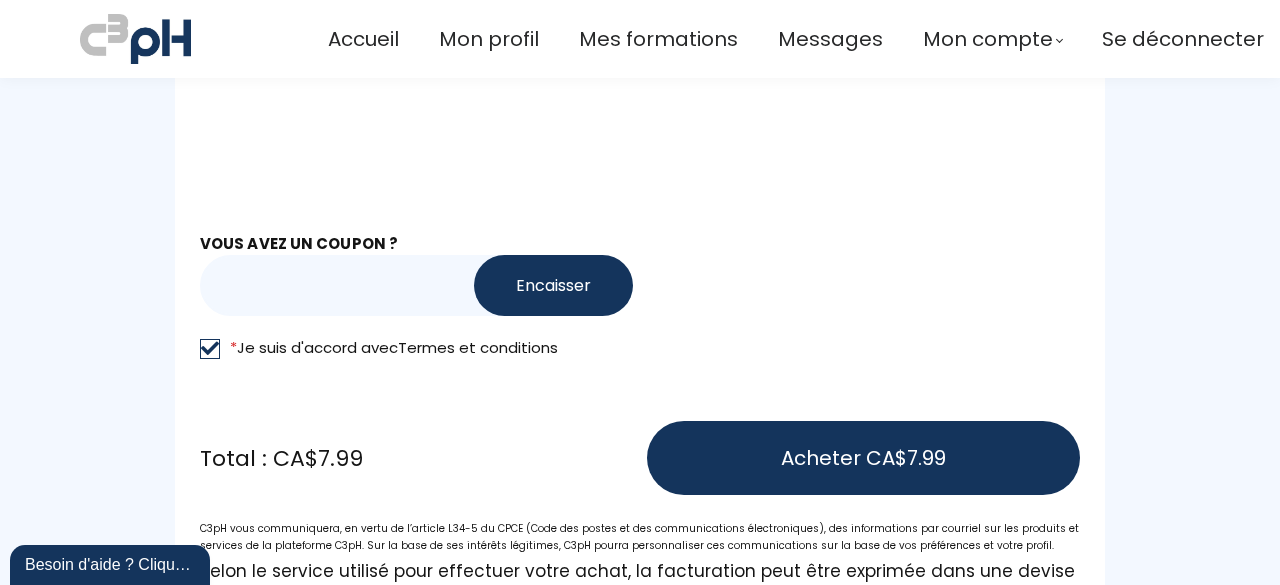 click at bounding box center [372, 285] 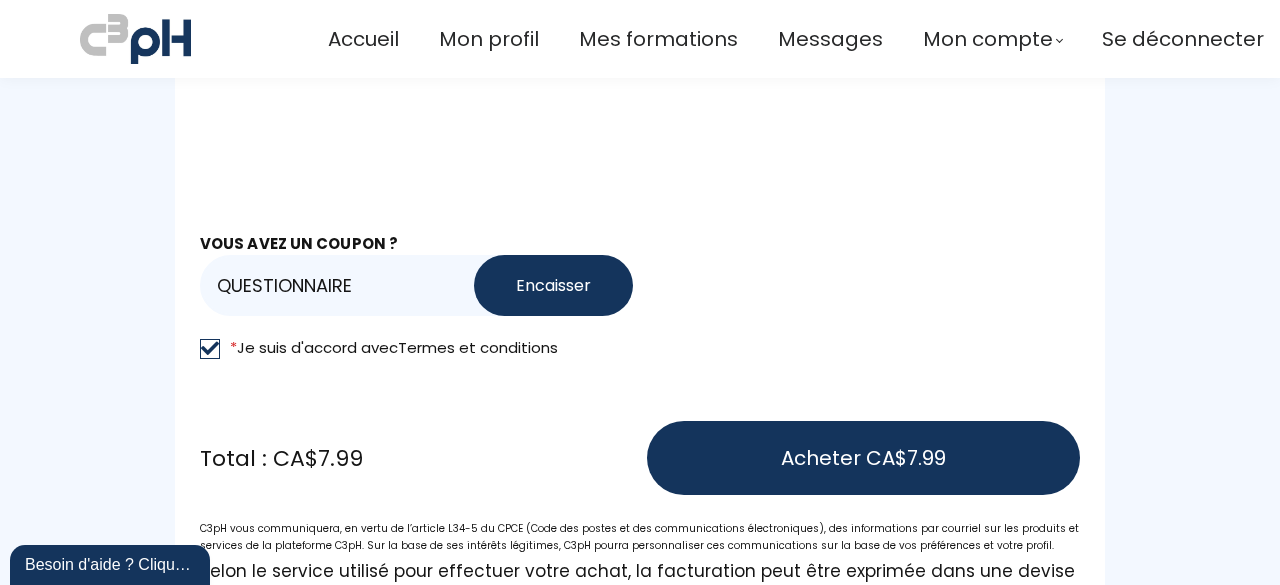 type on "QUESTIONNAIRE" 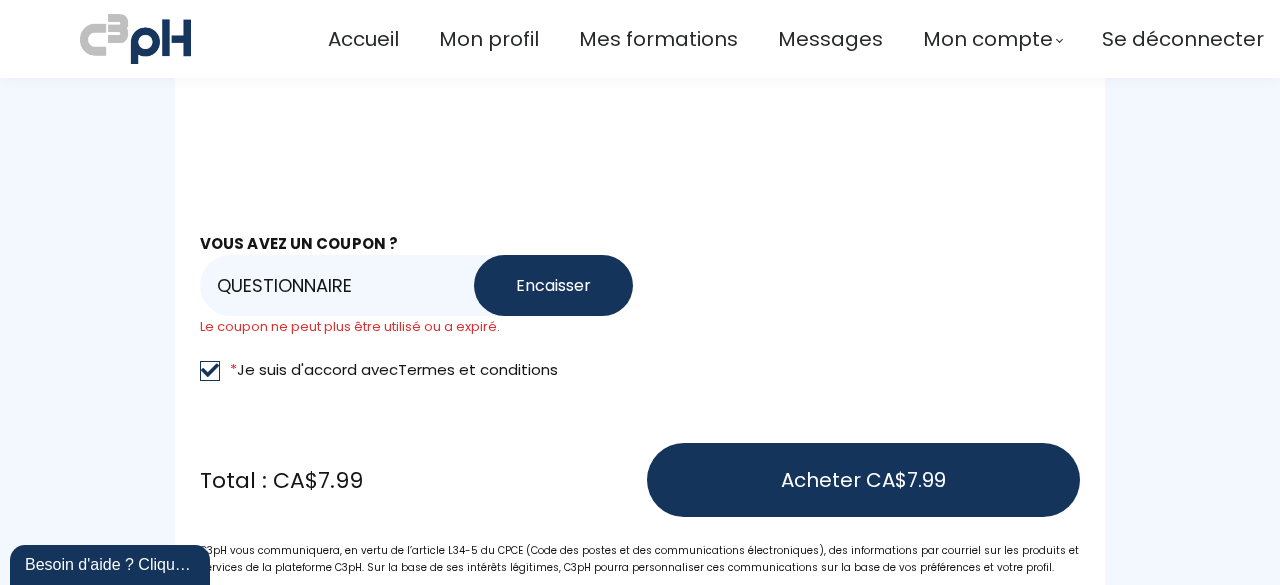 drag, startPoint x: 389, startPoint y: 289, endPoint x: 213, endPoint y: 294, distance: 176.07101 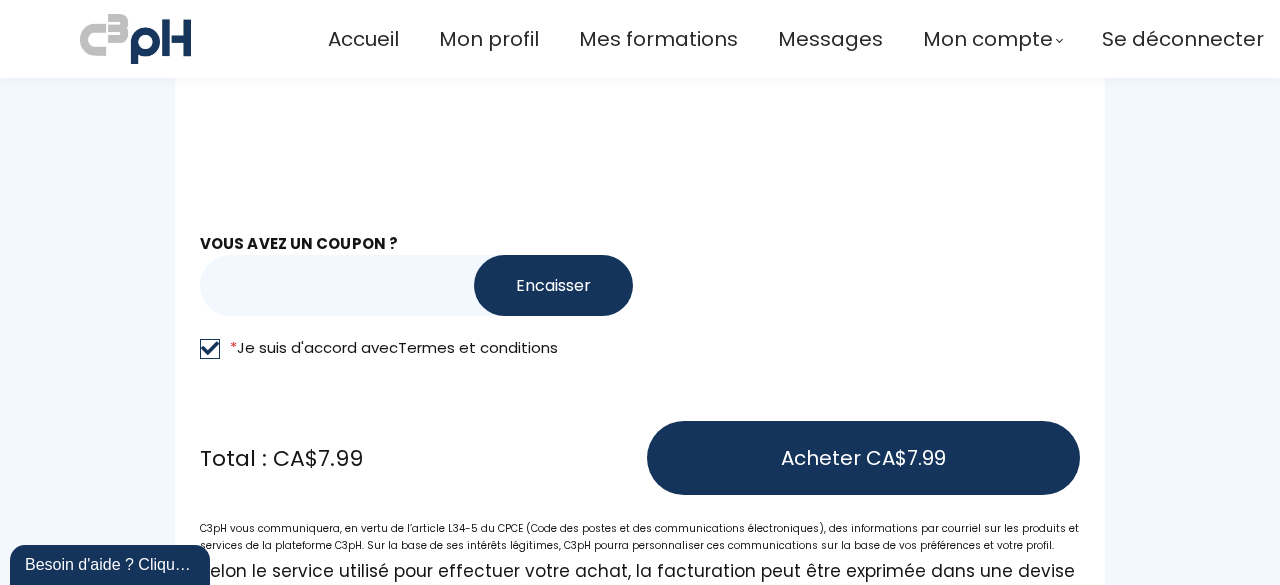 type 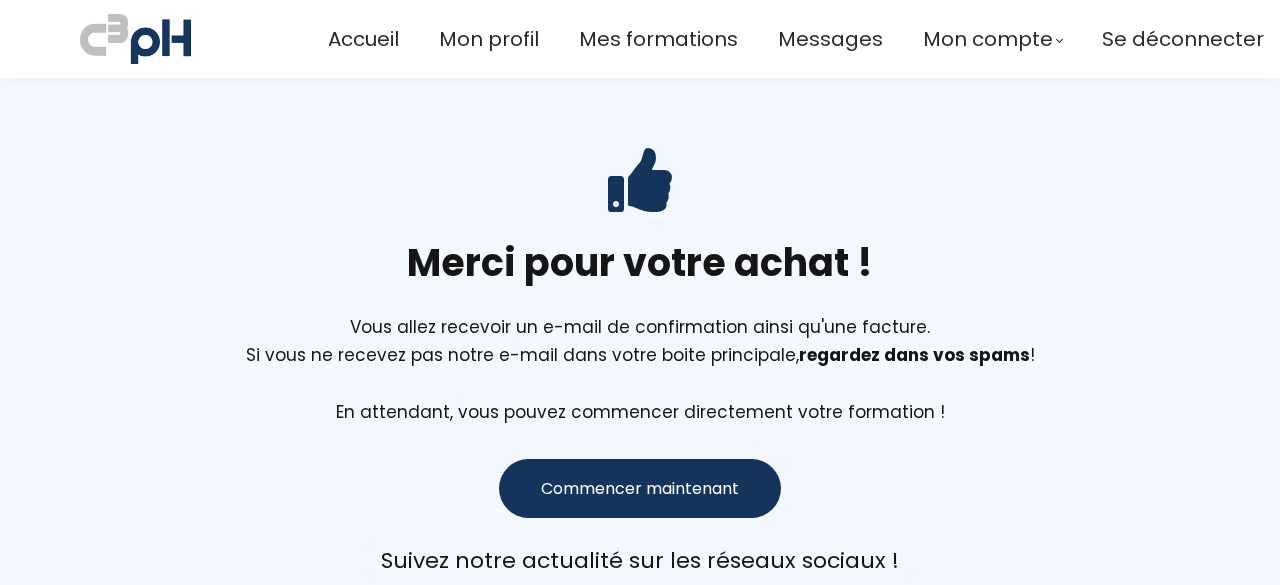 scroll, scrollTop: 0, scrollLeft: 0, axis: both 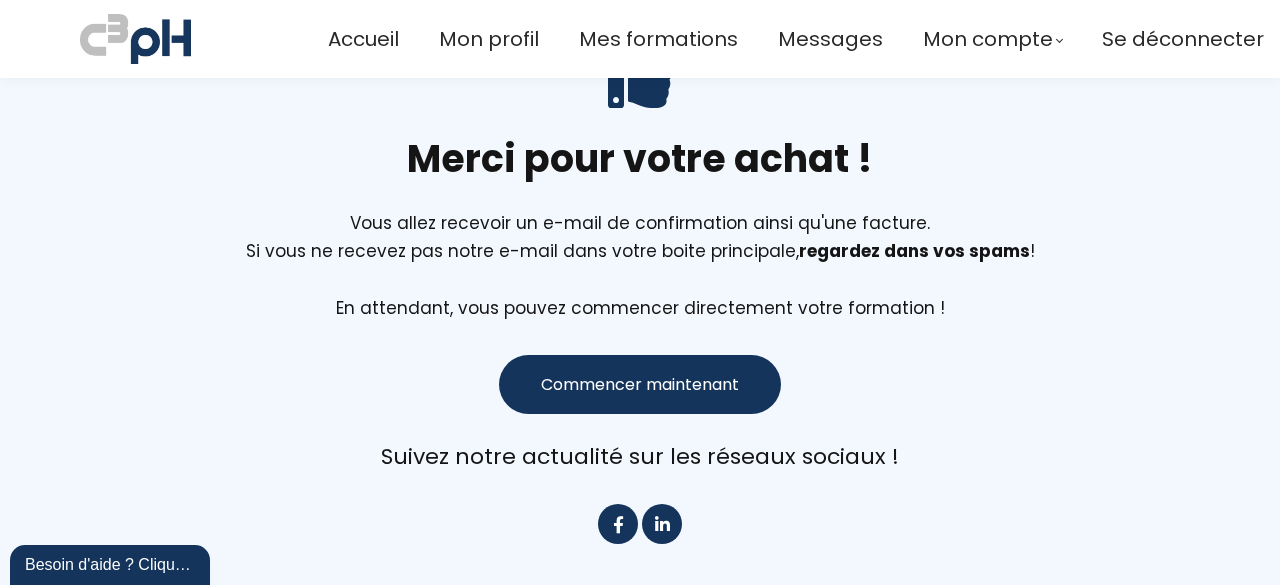 click on "Commencer maintenant" at bounding box center [640, 384] 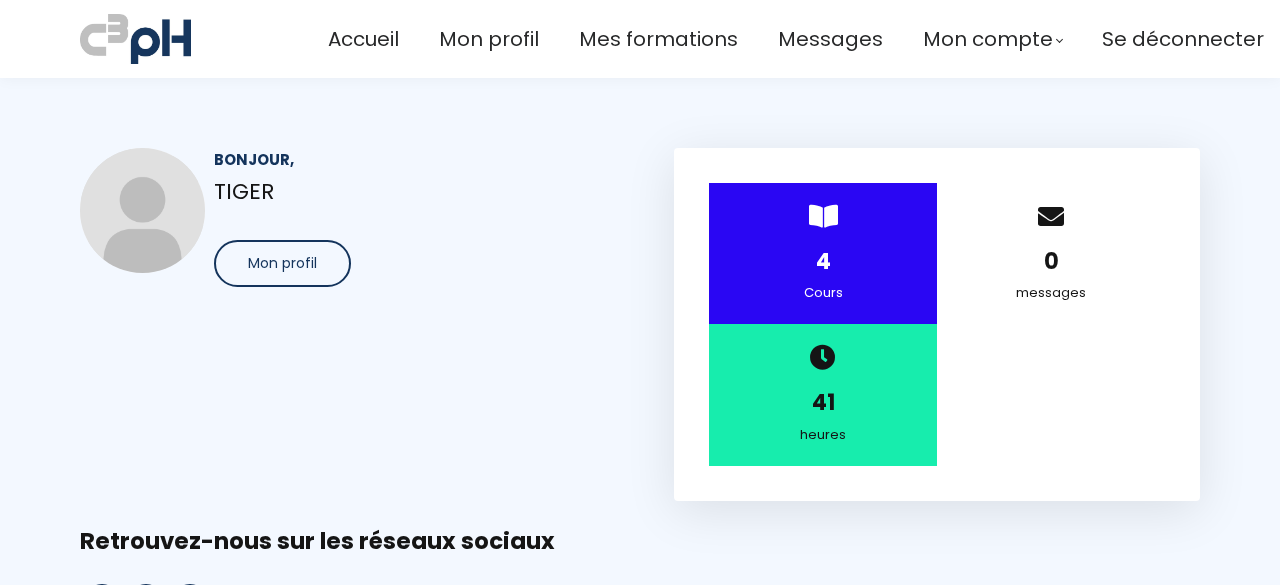 scroll, scrollTop: 0, scrollLeft: 0, axis: both 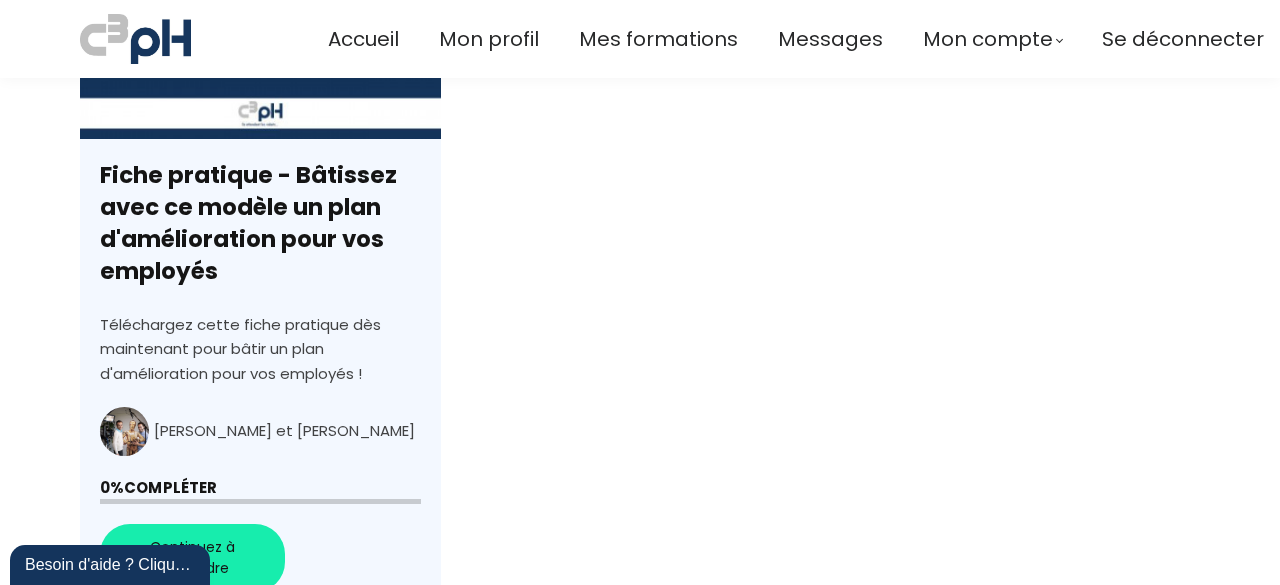 click on "Fiche pratique - Bâtissez avec ce modèle un plan d'amélioration pour vos employés" at bounding box center (260, 274) 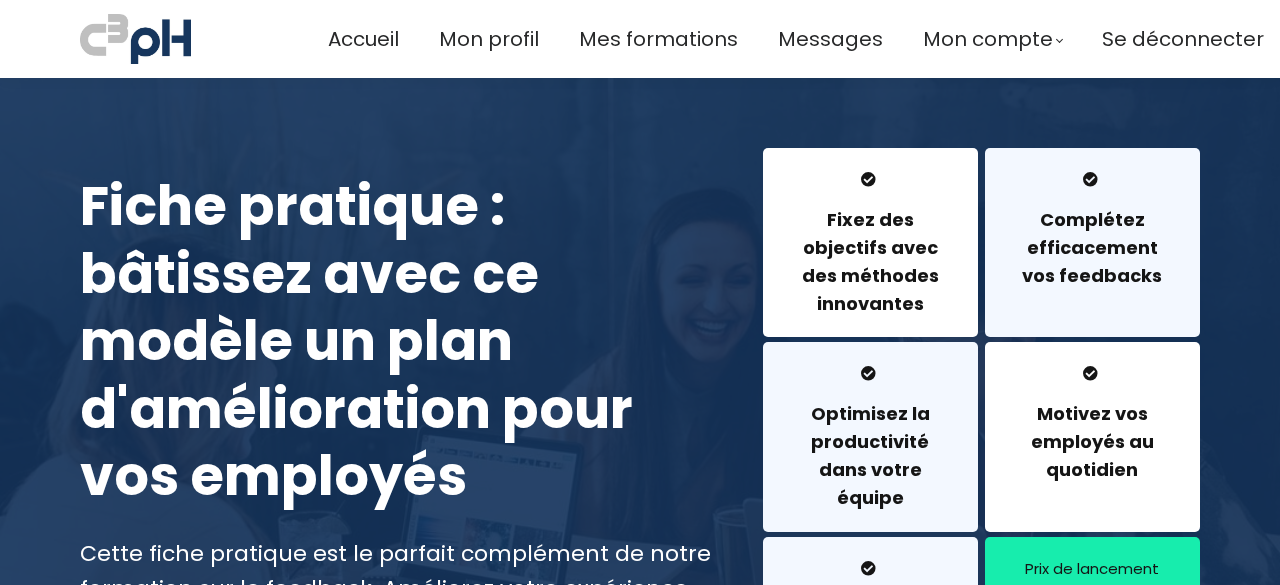 scroll, scrollTop: 0, scrollLeft: 0, axis: both 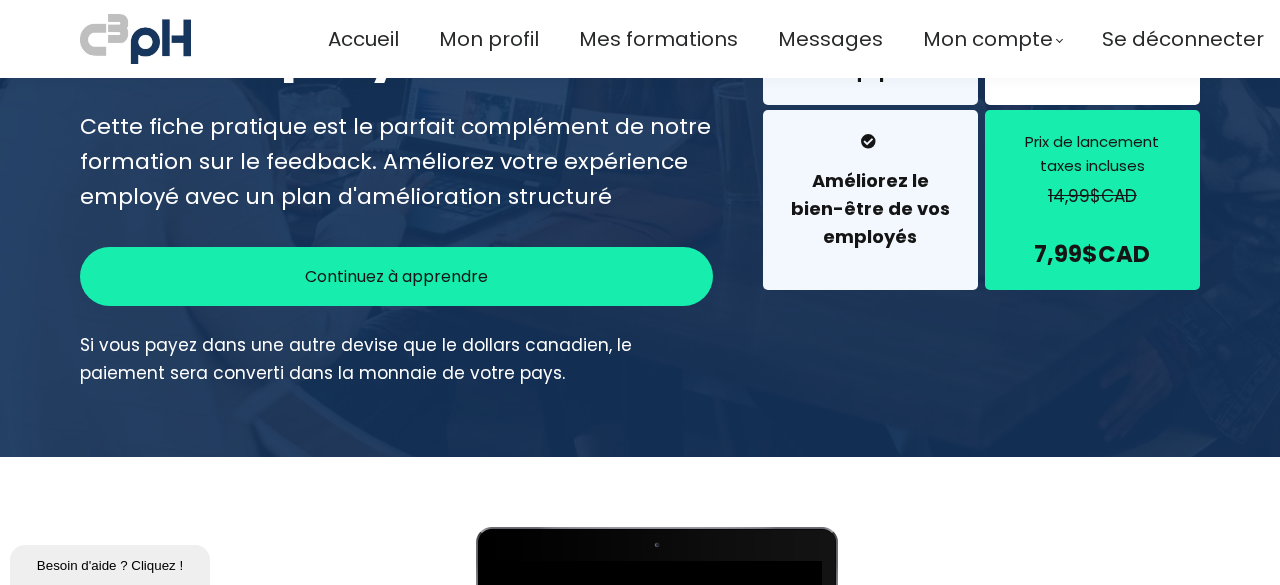click on "Continuez à apprendre" at bounding box center [396, 276] 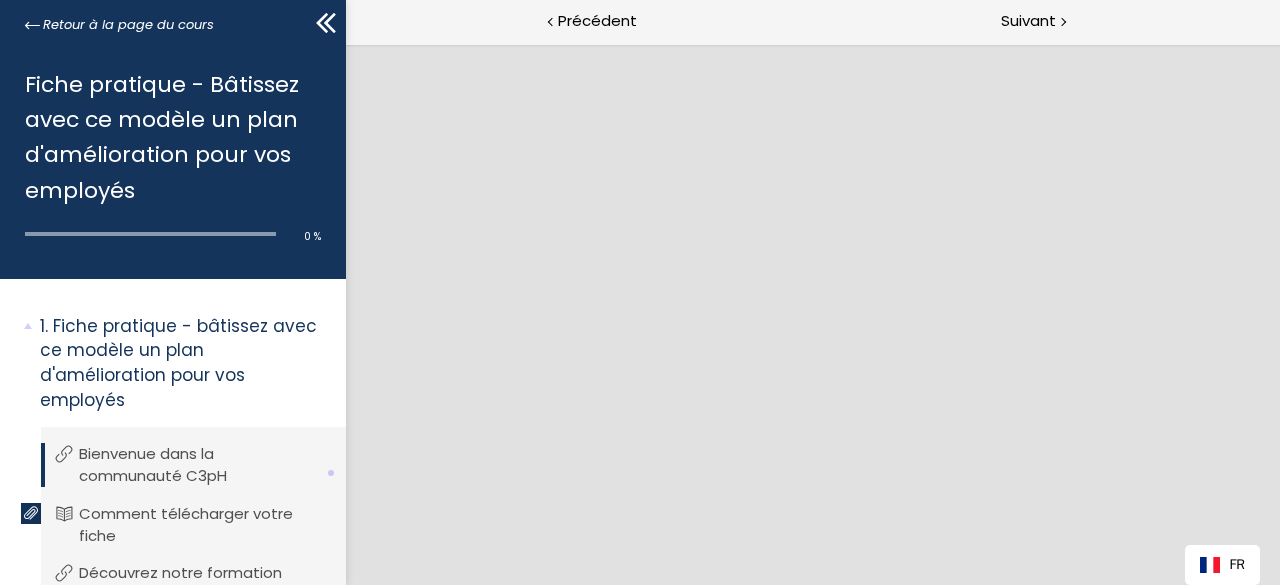 scroll, scrollTop: 0, scrollLeft: 0, axis: both 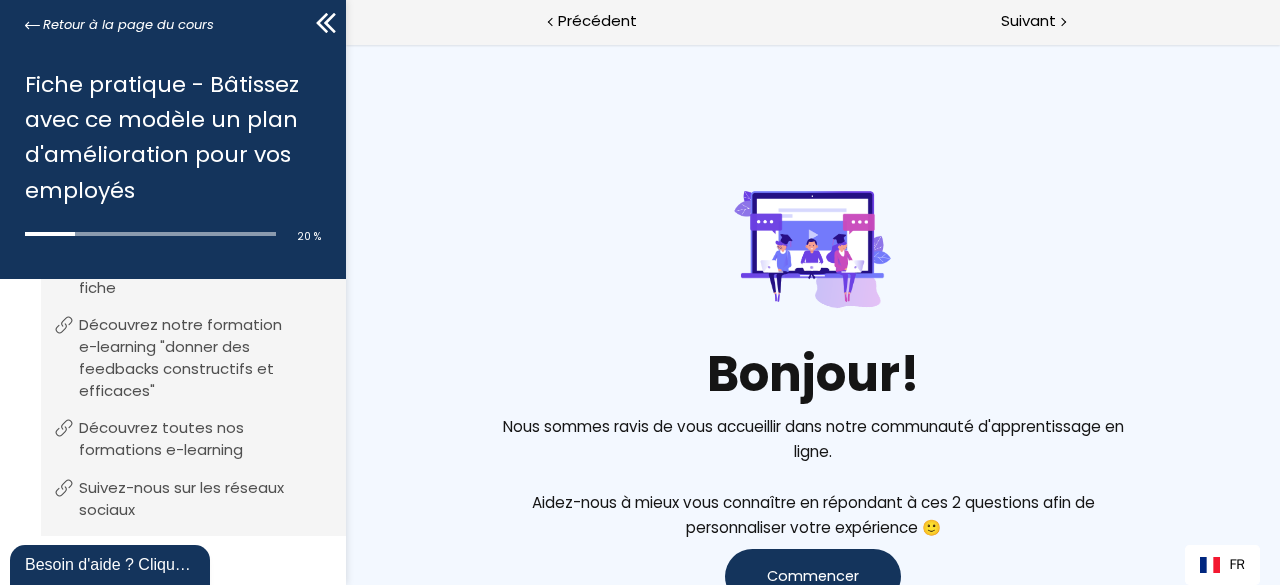 click on "Commencer" at bounding box center [812, 576] 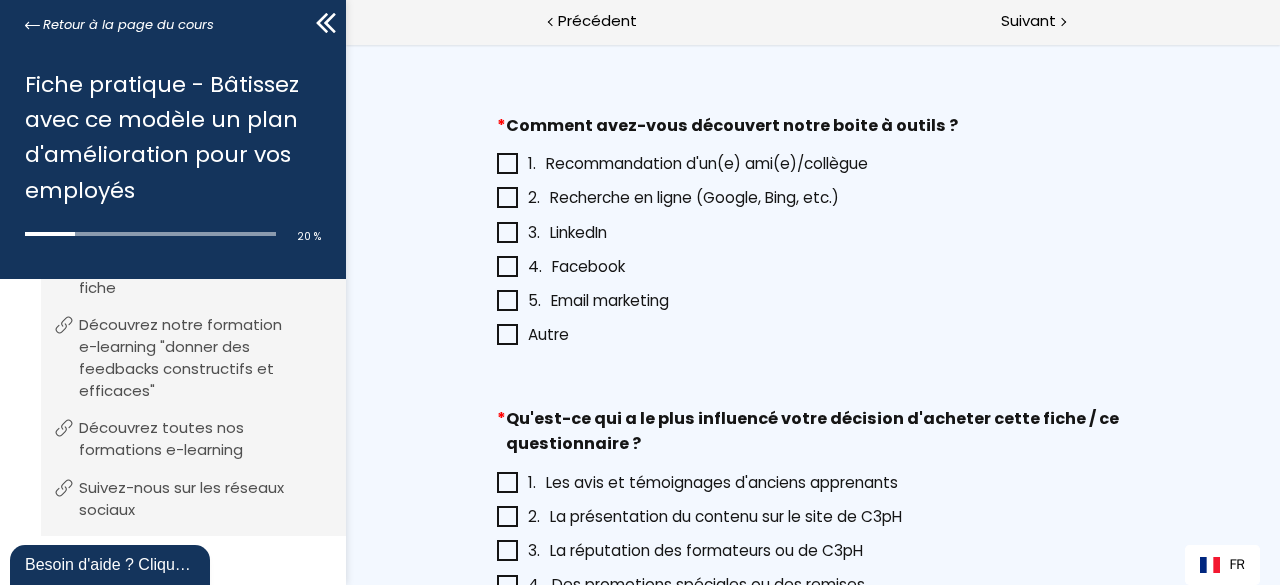 scroll, scrollTop: 54, scrollLeft: 0, axis: vertical 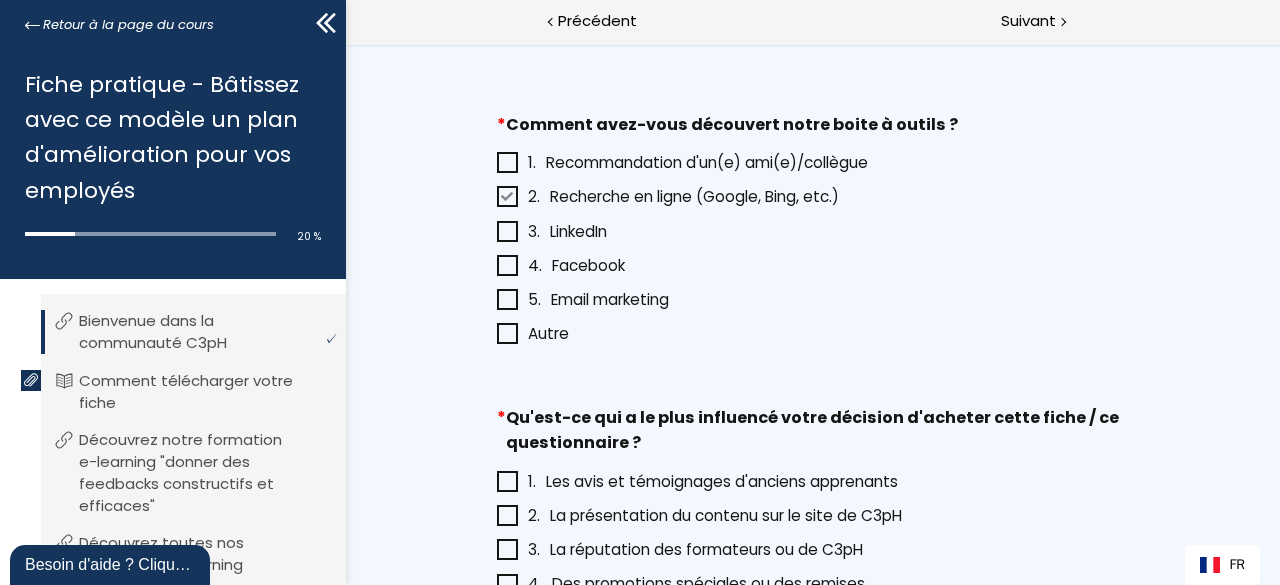 click at bounding box center [506, 196] 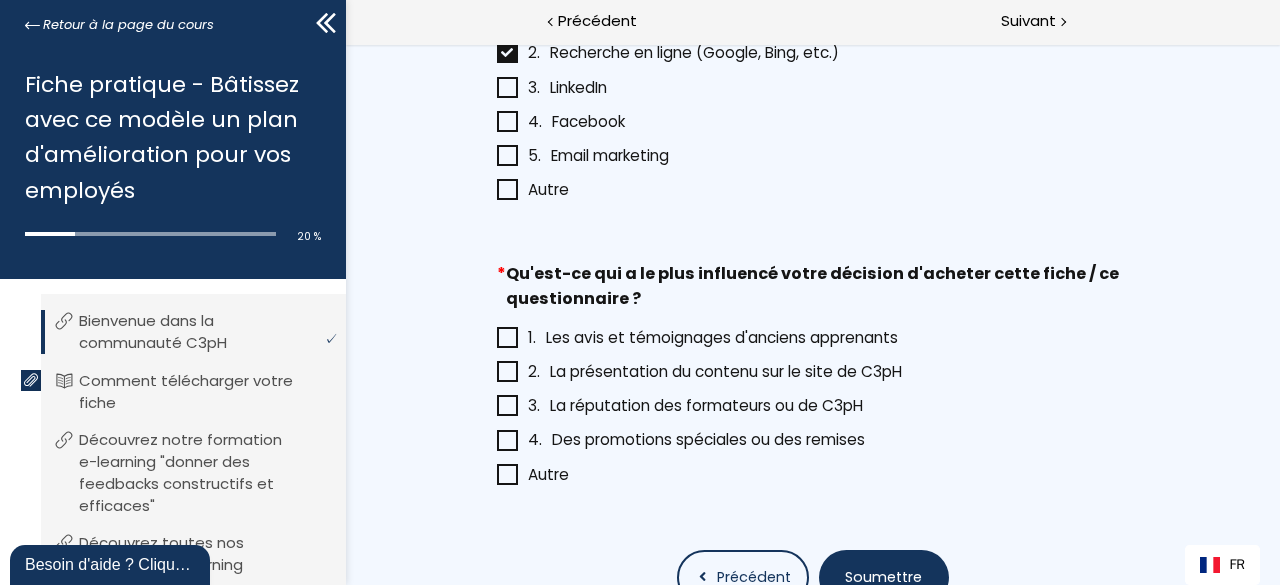 scroll, scrollTop: 199, scrollLeft: 0, axis: vertical 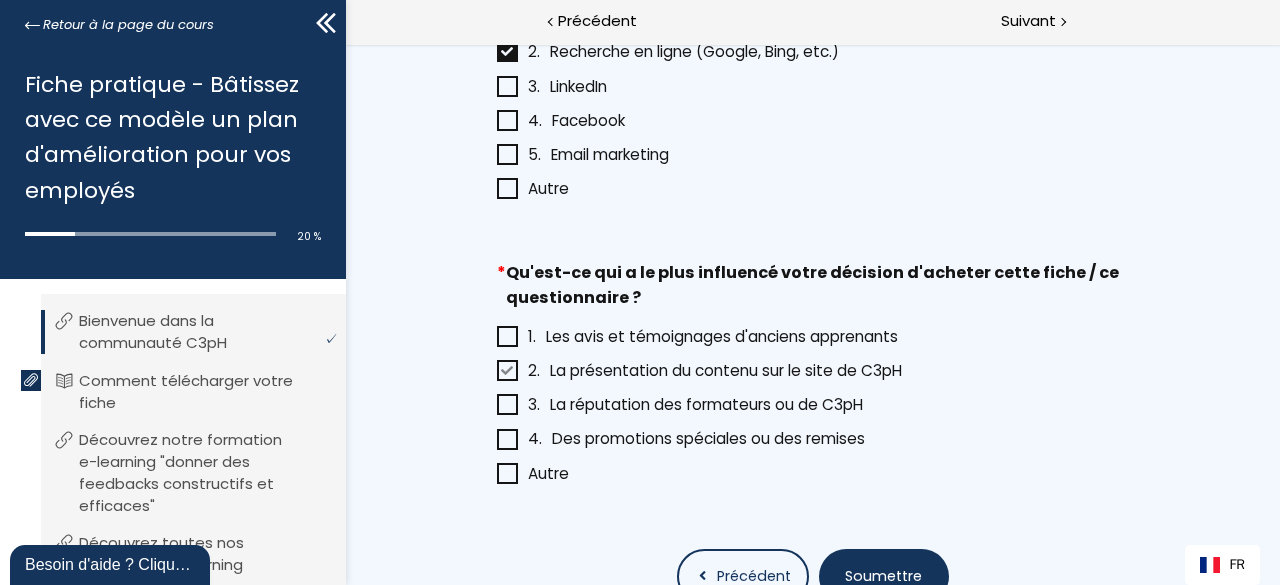click at bounding box center [506, 370] 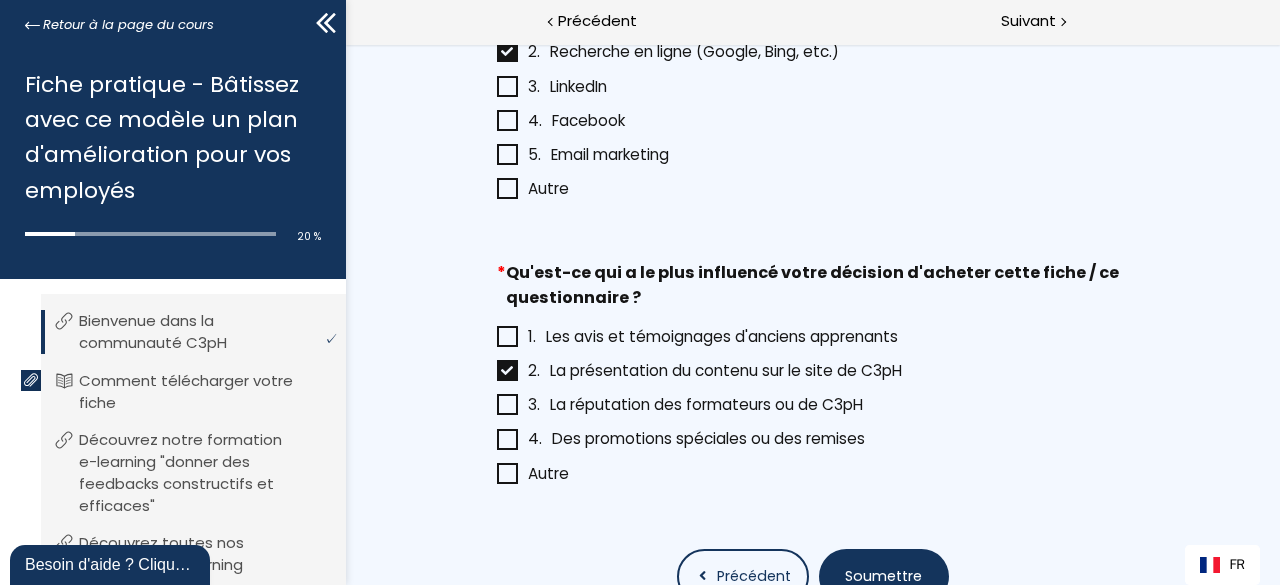 scroll, scrollTop: 293, scrollLeft: 0, axis: vertical 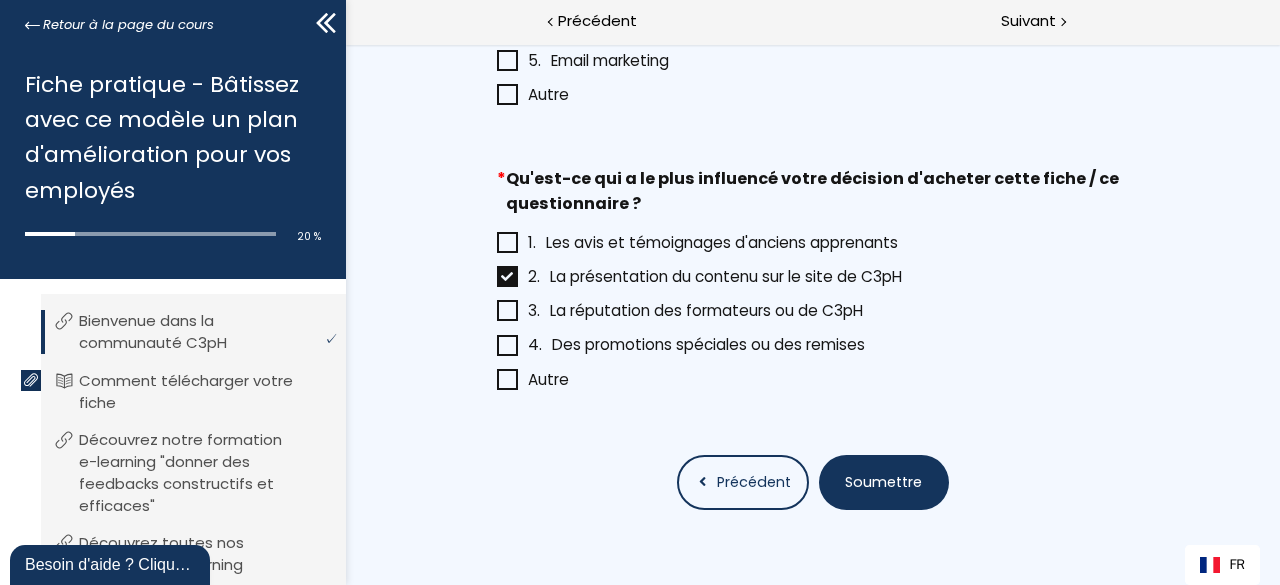 click on "Soumettre" at bounding box center (882, 482) 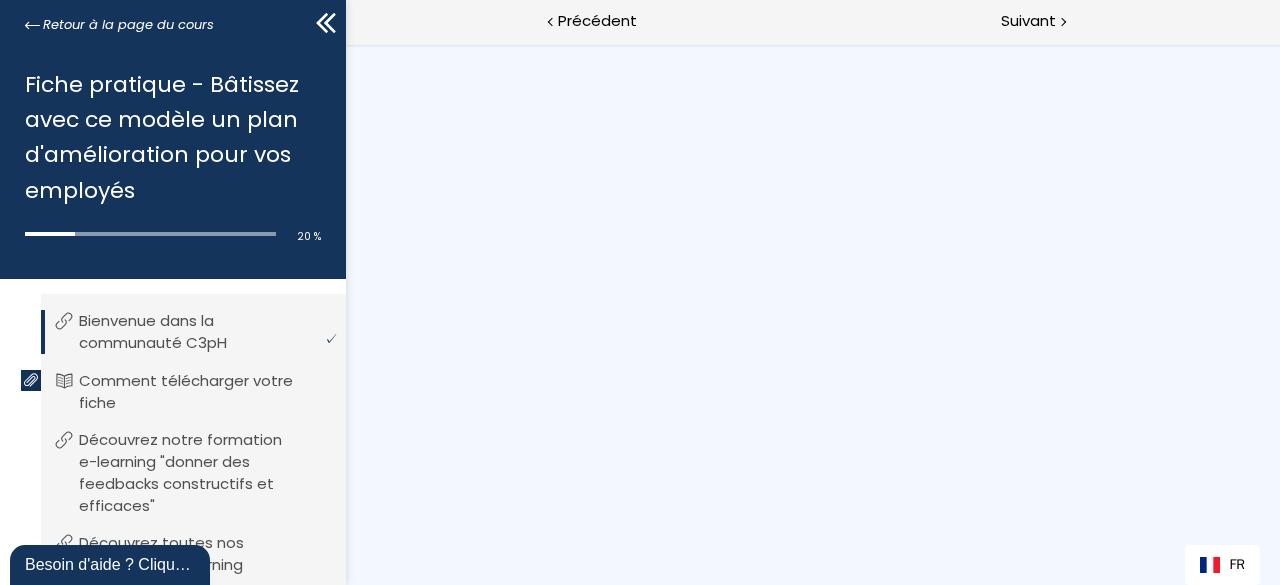 scroll, scrollTop: 0, scrollLeft: 0, axis: both 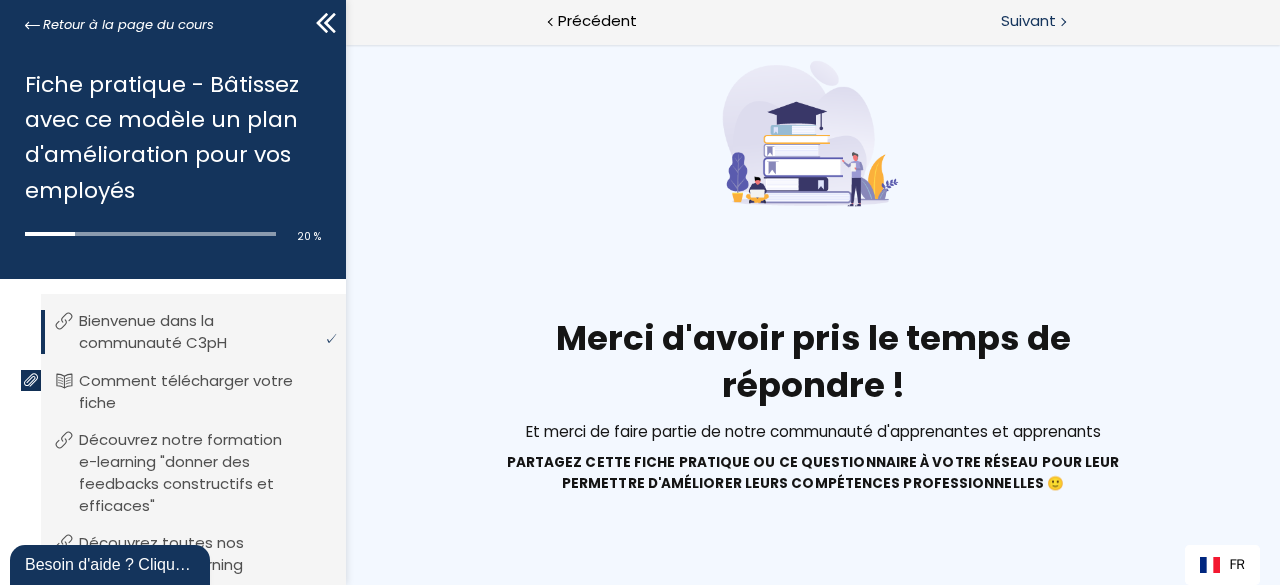 click on "Suivant" at bounding box center (1028, 21) 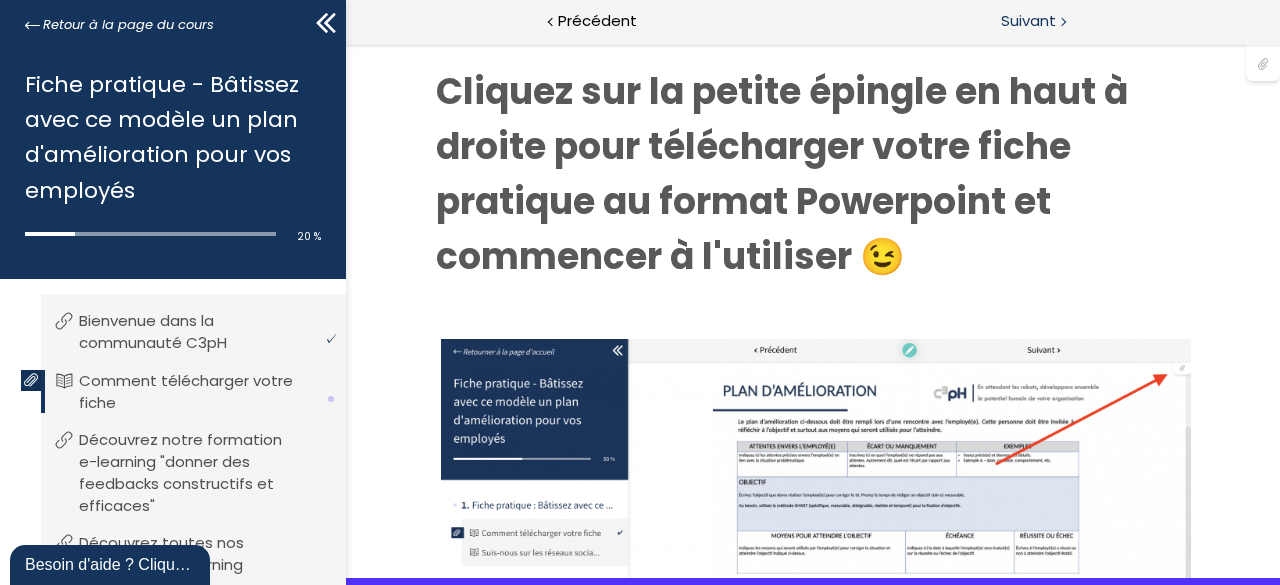 scroll, scrollTop: 0, scrollLeft: 0, axis: both 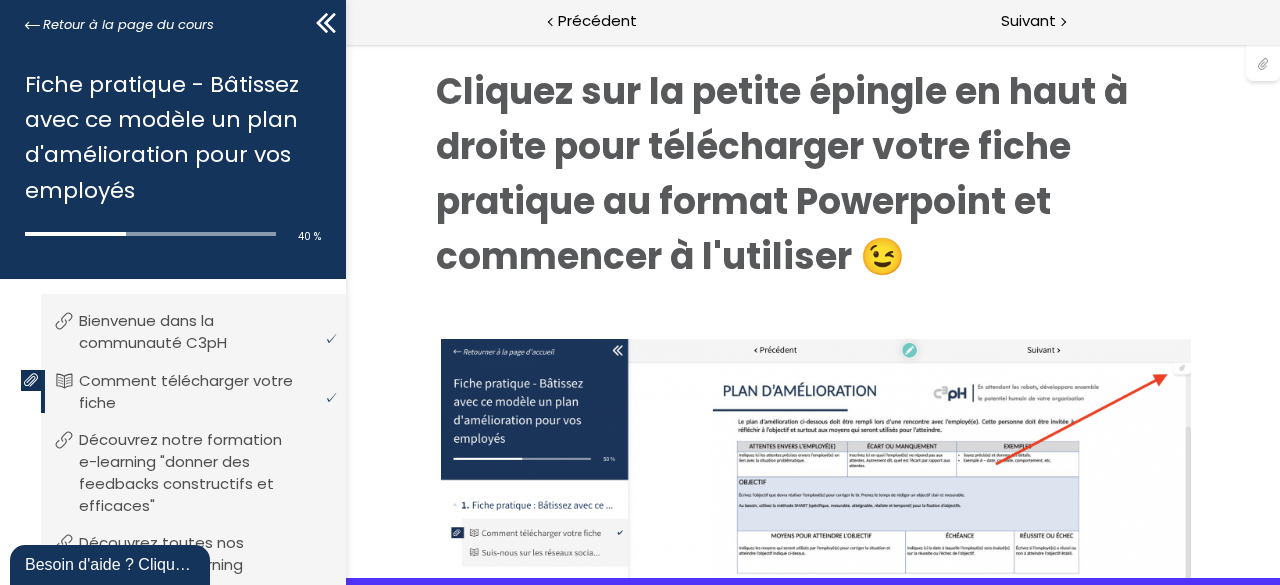 click at bounding box center (1263, 62) 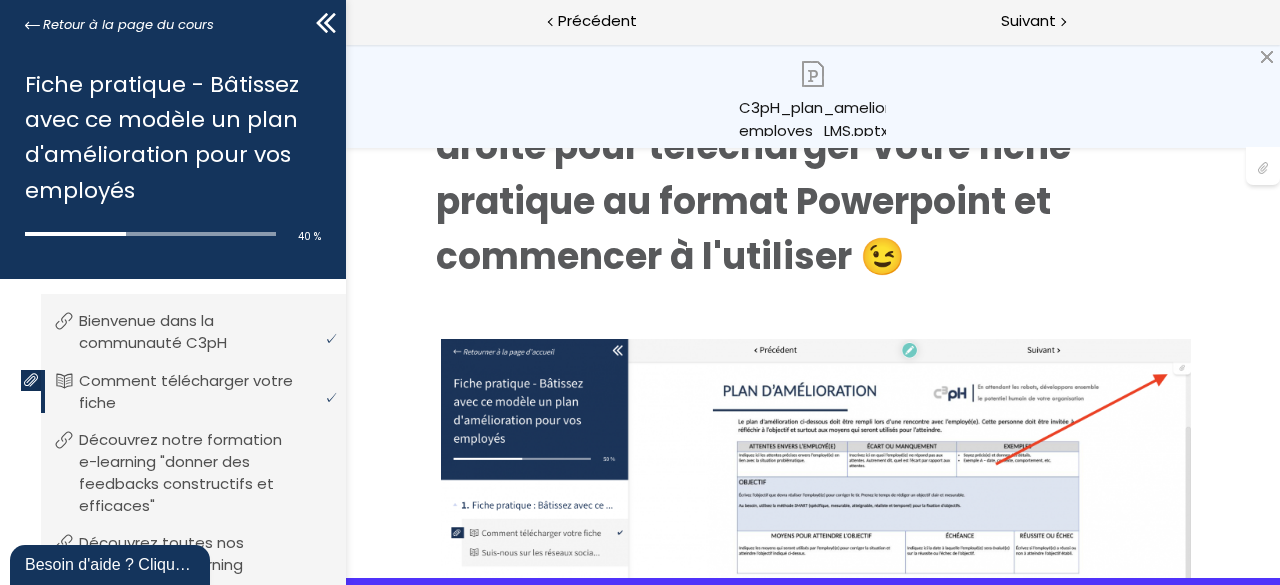 click on "C3pH_plan_amelioration employes_LMS.pptx" at bounding box center (812, 116) 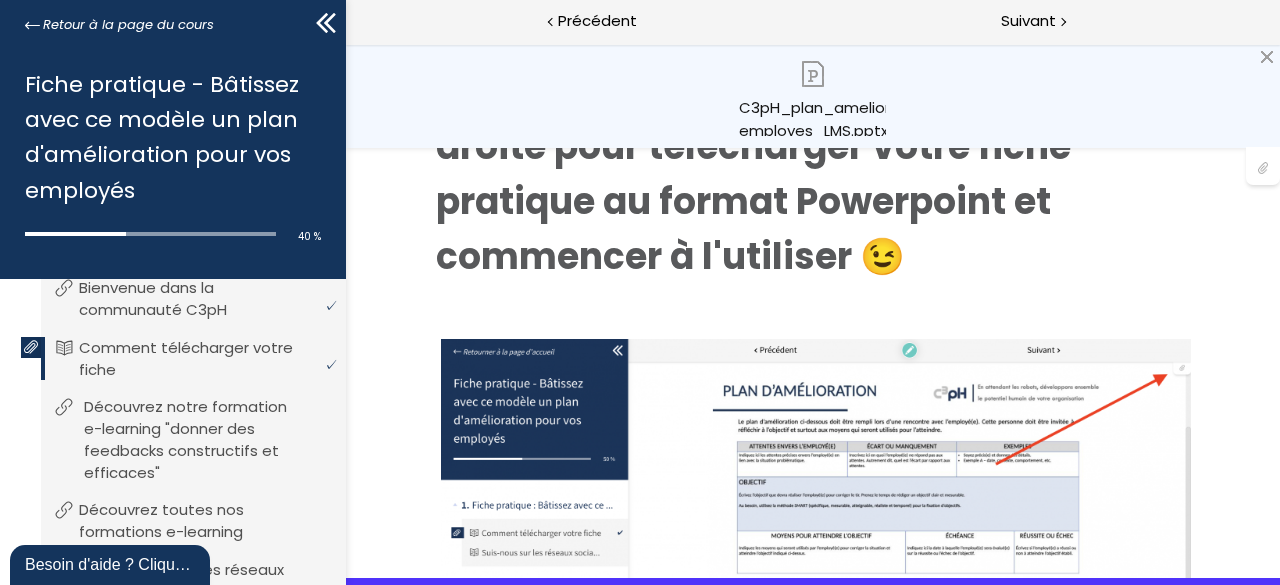 scroll, scrollTop: 177, scrollLeft: 0, axis: vertical 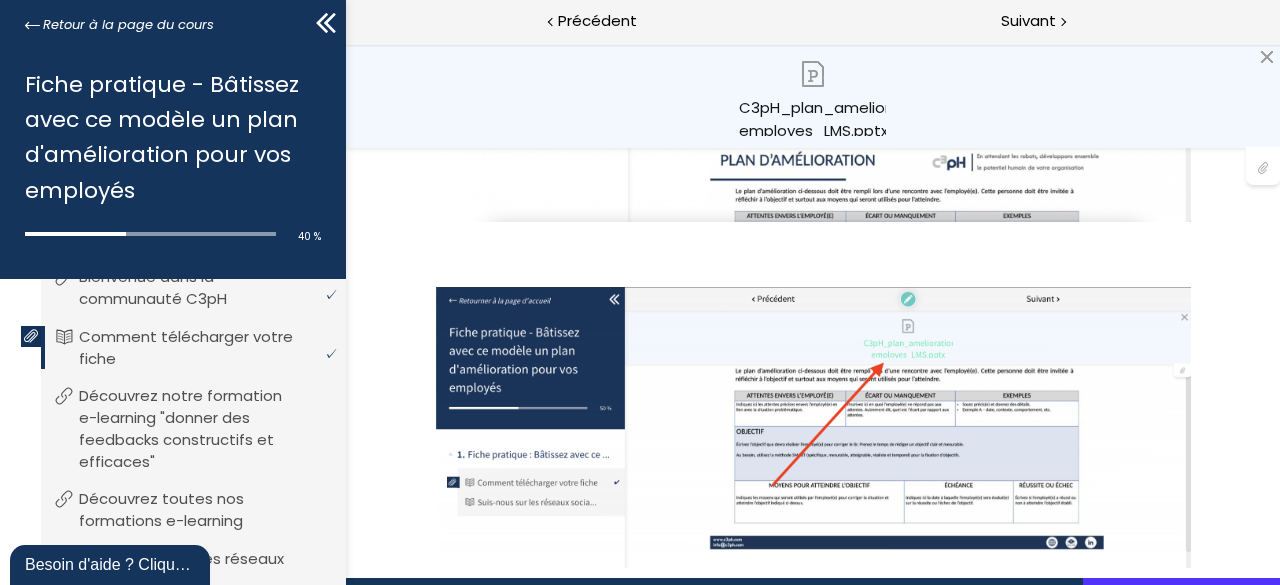 click at bounding box center (1267, 57) 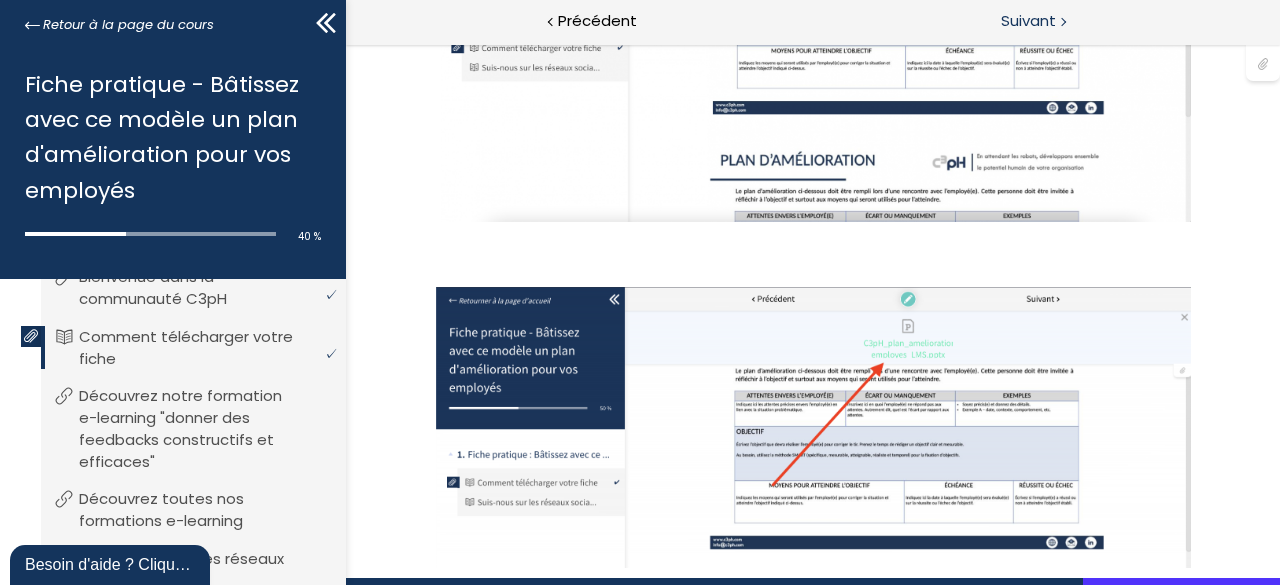click on "Suivant" at bounding box center [1028, 21] 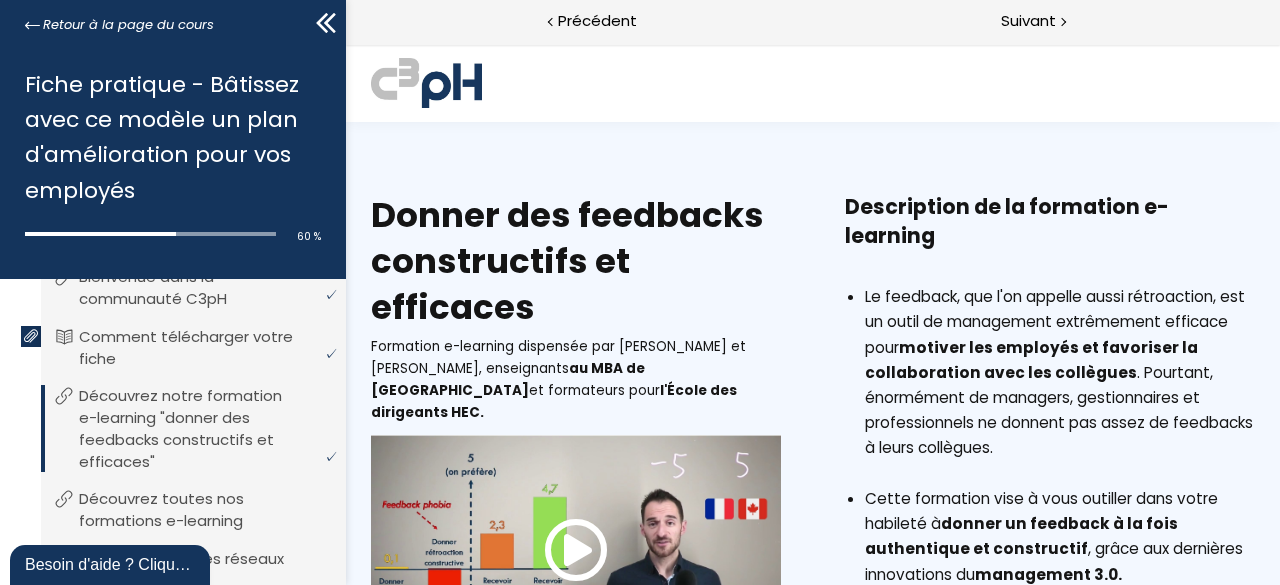 scroll, scrollTop: 0, scrollLeft: 0, axis: both 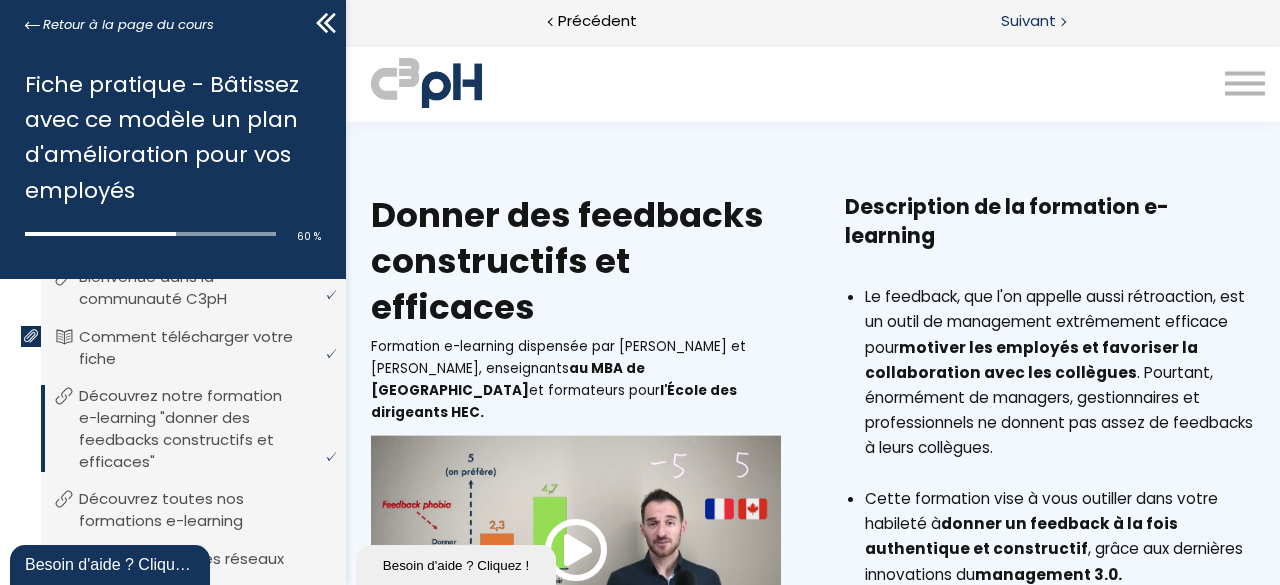 click on "Suivant" at bounding box center [1028, 21] 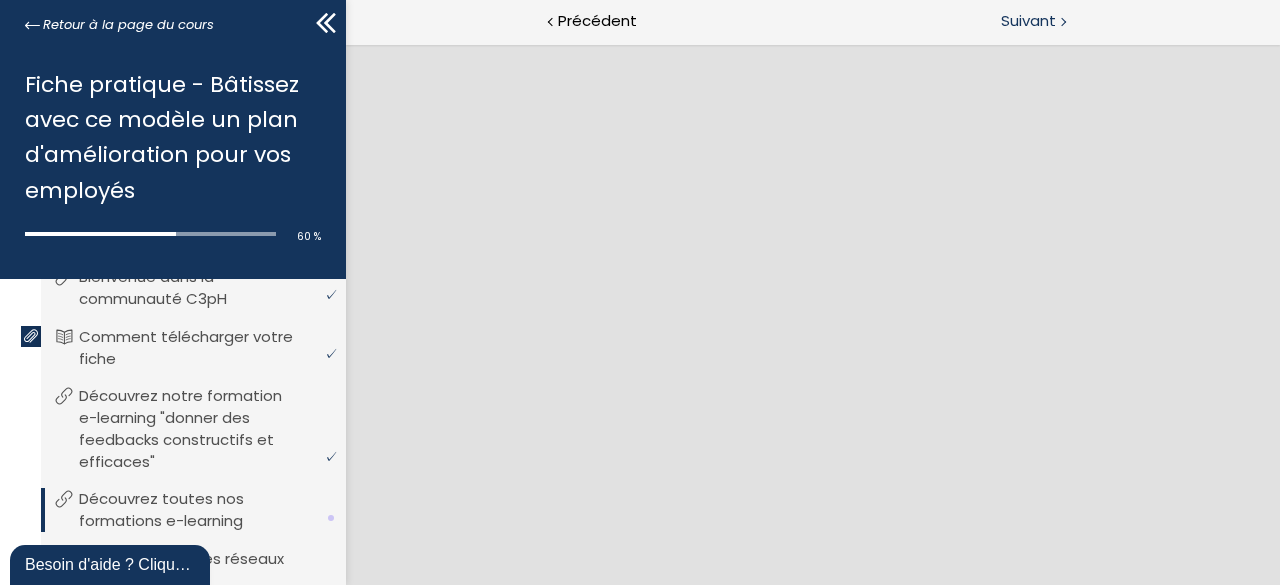 scroll, scrollTop: 0, scrollLeft: 0, axis: both 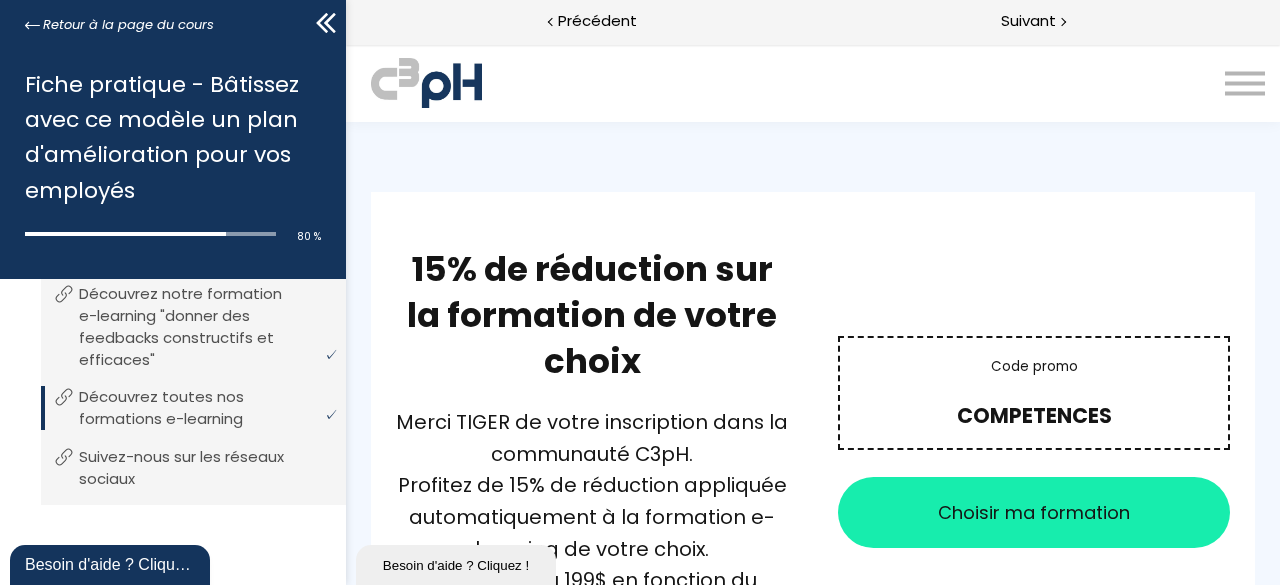 click on "1.   Fiche pratique - bâtissez avec ce modèle un plan d'amélioration pour vos employés
Vous devez avoir terminé l'unité (Bienvenue dans la communauté C3pH) pour pouvoir continuer.
Bienvenue dans la communauté C3pH   external page
Vous devez avoir terminé l'unité (Comment télécharger votre fiche) pour pouvoir continuer.
Comment télécharger votre fiche   ebook
Vous devez avoir terminé l'unité (Découvrez notre formation e-learning "donner des feedbacks constructifs et efficaces") pour pouvoir continuer.
Découvrez notre formation e-learning "donner des feedbacks constructifs et efficaces"   external page
Vous devez avoir terminé l'unité (Découvrez toutes nos formations e-learning) pour pouvoir continuer.
Découvrez toutes nos formations e-learning   external page
Vous devez avoir terminé l'unité (Suivez-nous sur les réseaux sociaux) pour pouvoir continuer." at bounding box center [173, 434] 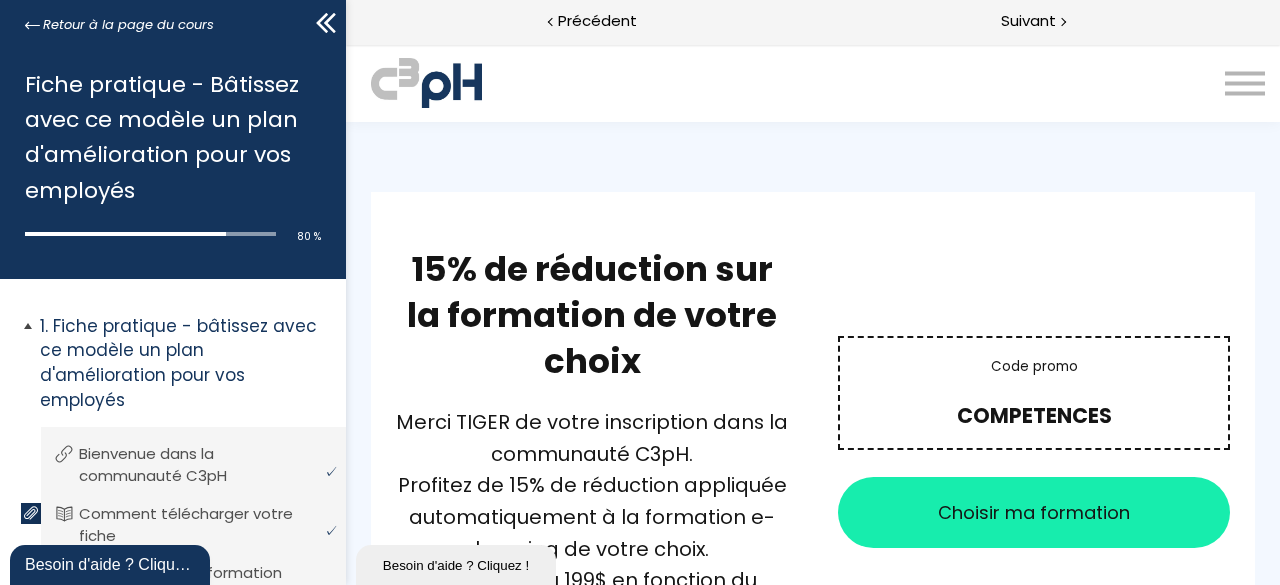 click on "Fiche pratique - bâtissez avec ce modèle un plan d'amélioration pour vos employés" at bounding box center [185, 363] 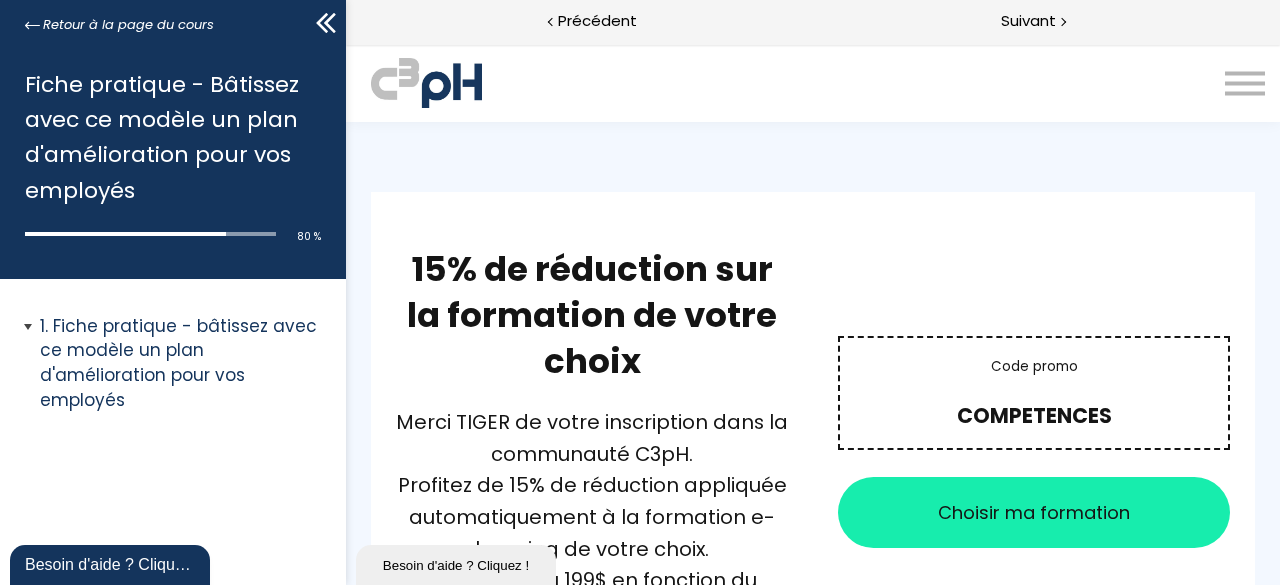 click on "Fiche pratique - bâtissez avec ce modèle un plan d'amélioration pour vos employés" at bounding box center (185, 363) 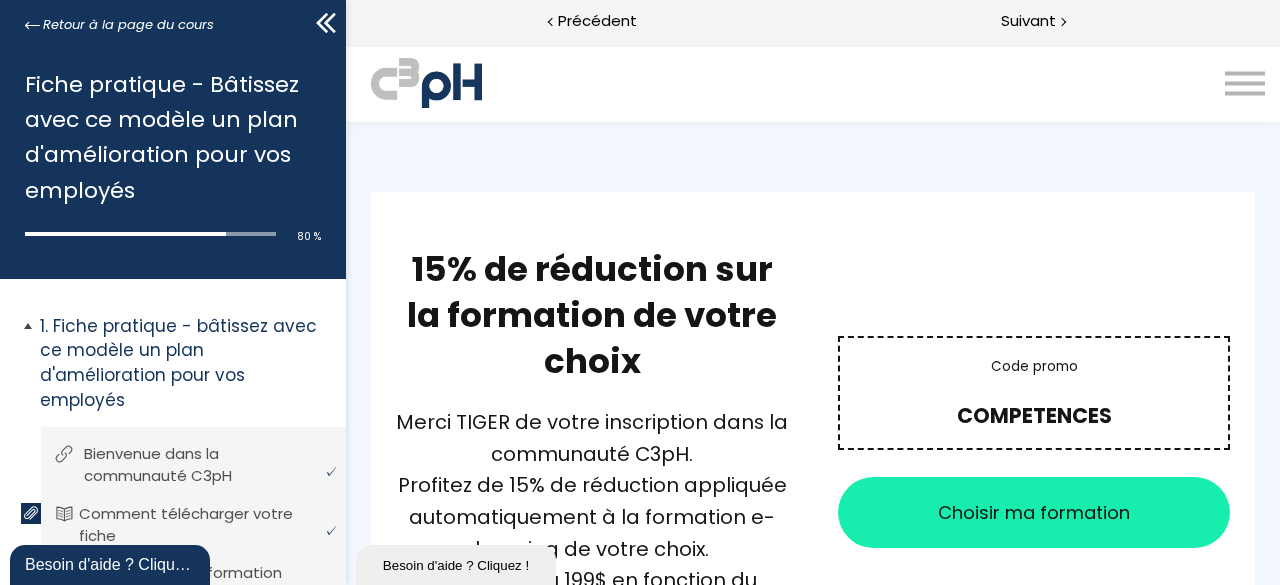 click on "Bienvenue dans la communauté C3pH" at bounding box center (208, 465) 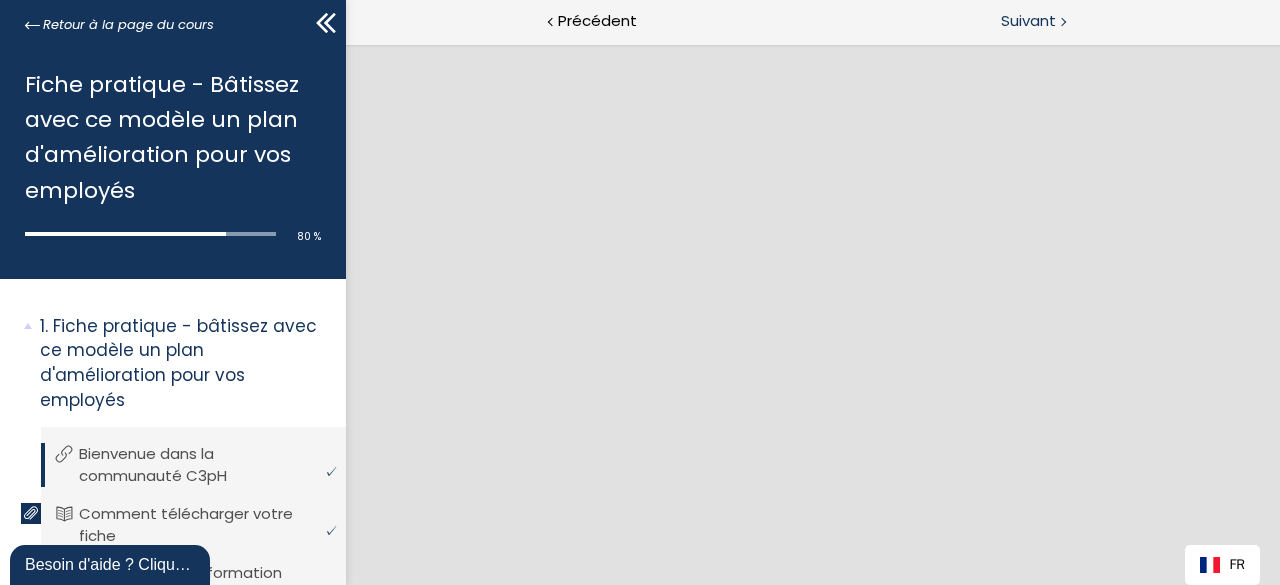 scroll, scrollTop: 0, scrollLeft: 0, axis: both 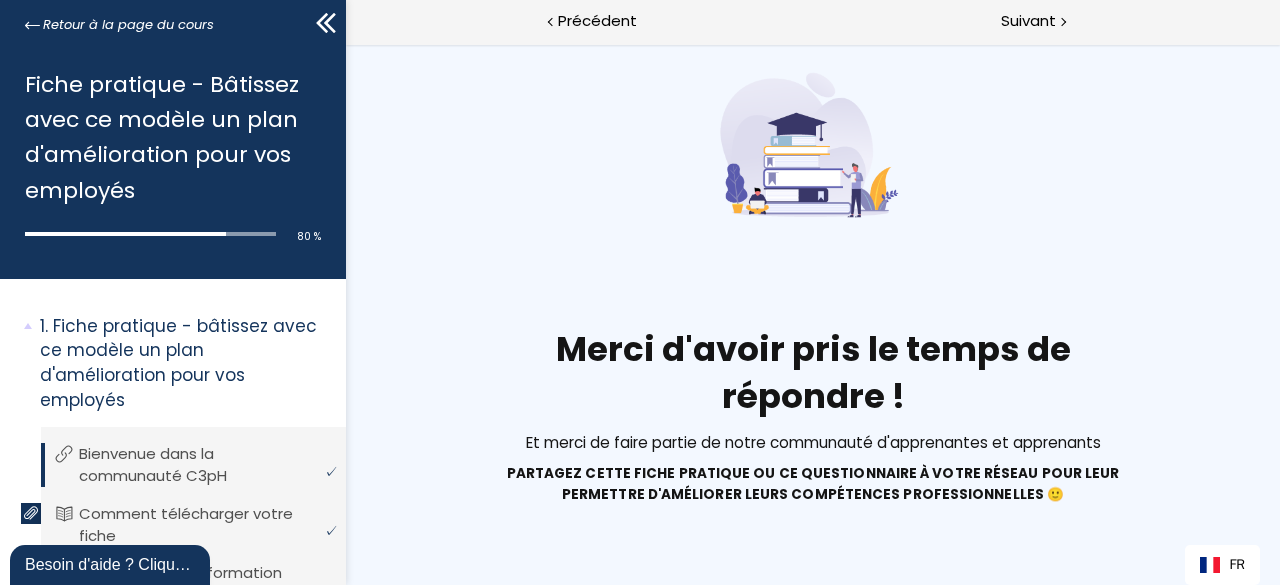 click on "Partagez cette fiche pratique ou ce questionnaire à votre réseau pour leur permettre d'améliorer leurs compétences professionnelles 🙂" at bounding box center (812, 484) 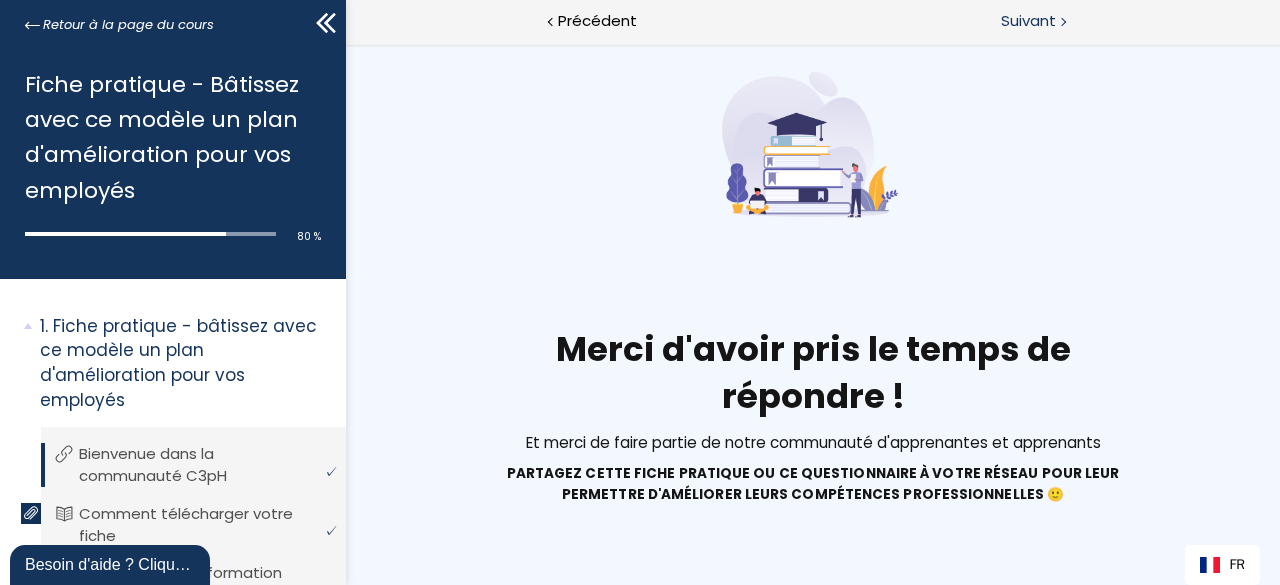 click on "Suivant" at bounding box center (1028, 21) 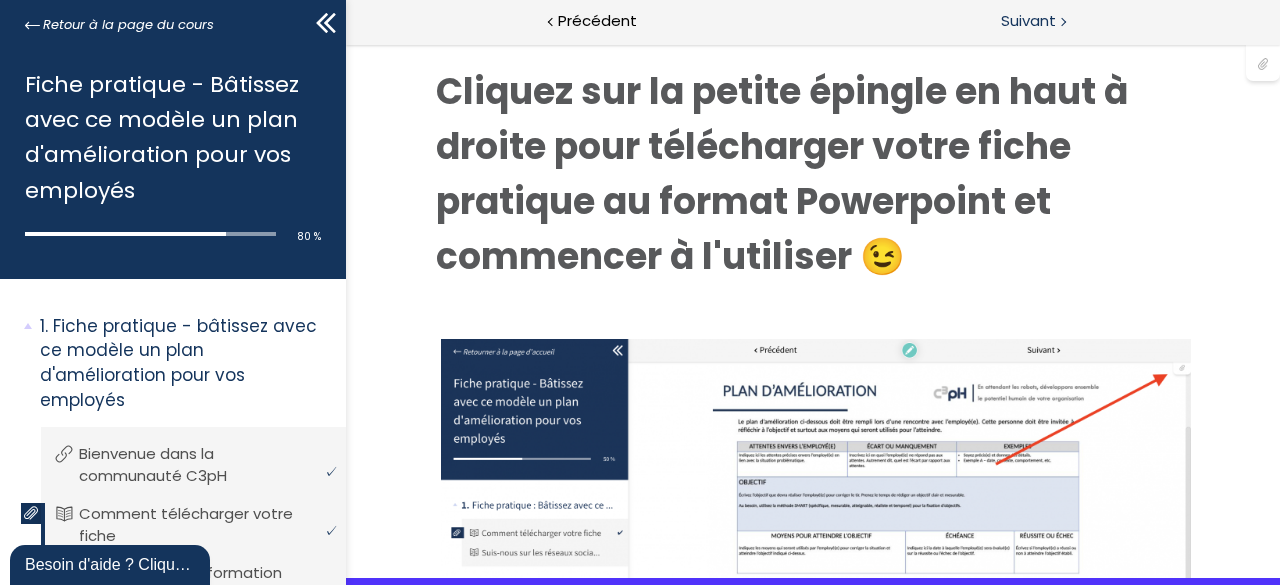 scroll, scrollTop: 0, scrollLeft: 0, axis: both 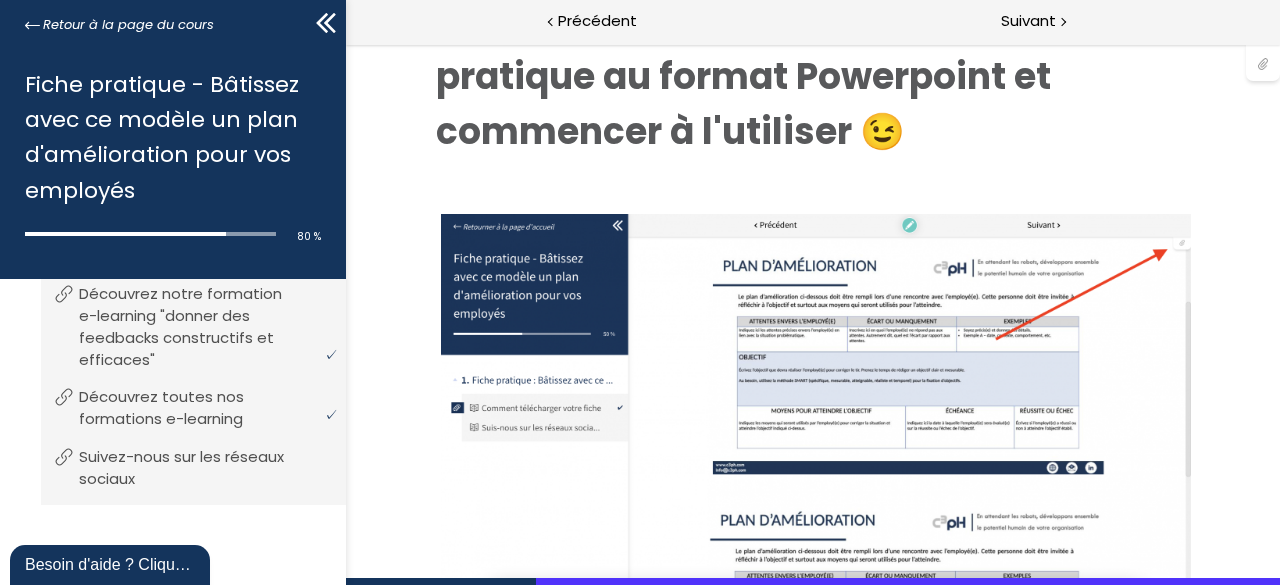 click at bounding box center (1263, 62) 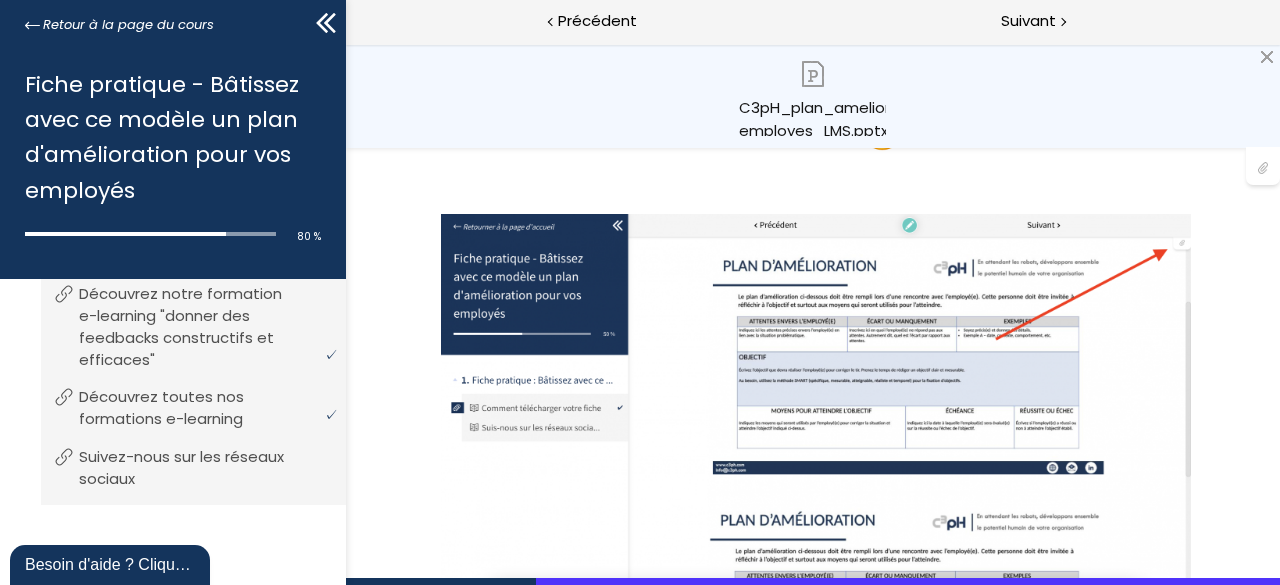 click at bounding box center (813, 74) 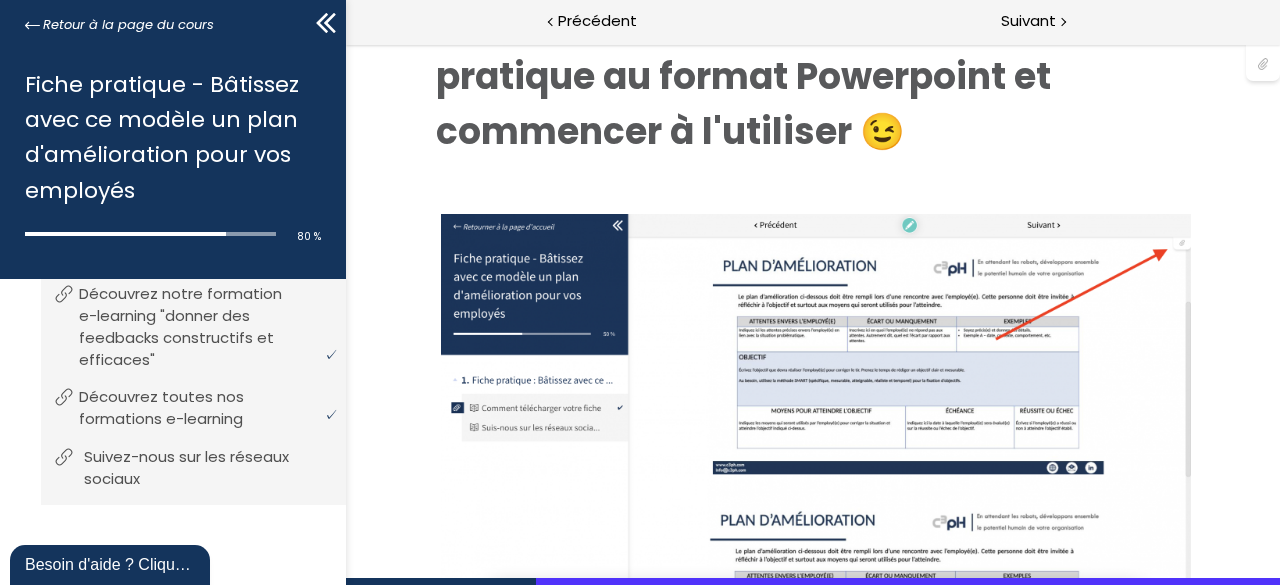 click on "Suivez-nous sur les réseaux sociaux" at bounding box center (208, 468) 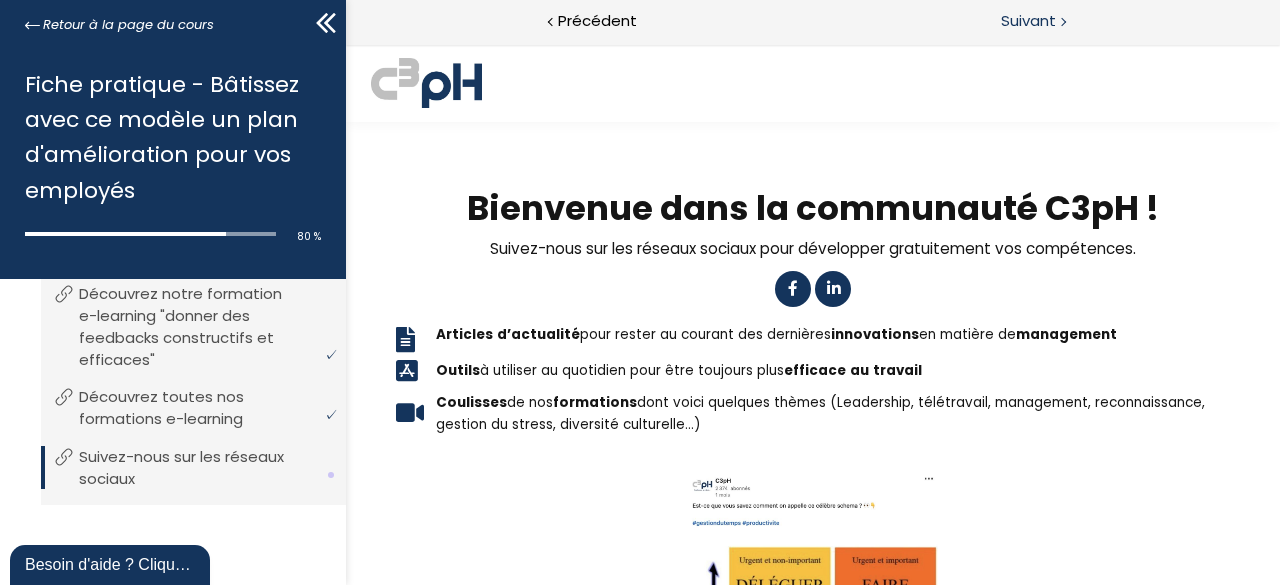 scroll, scrollTop: 0, scrollLeft: 0, axis: both 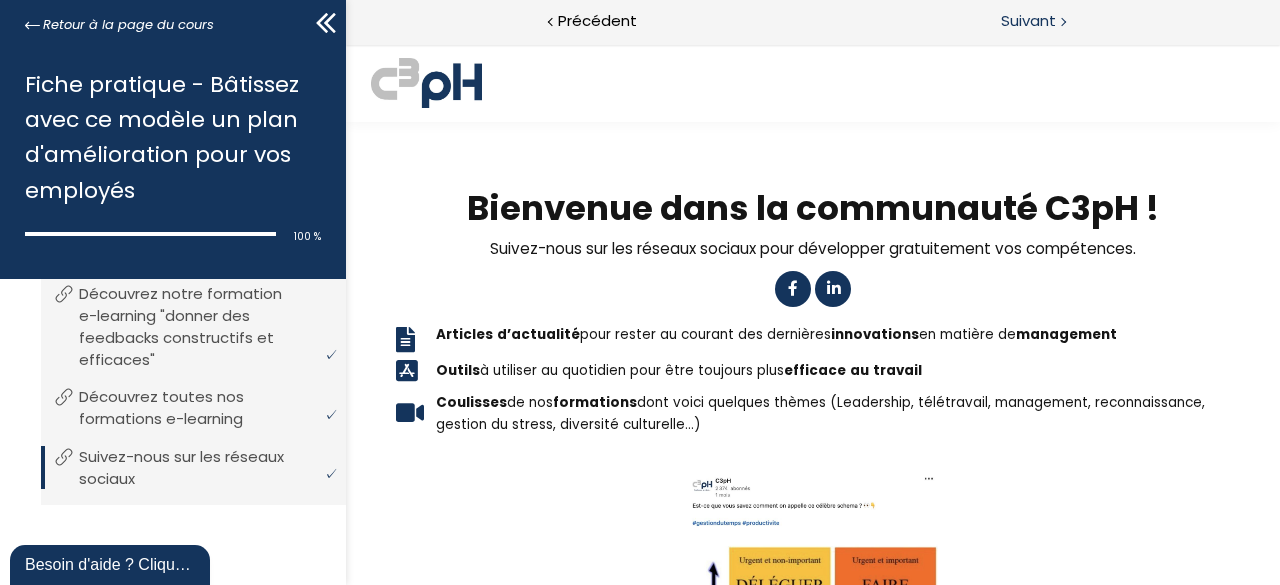 click on "Suivant" at bounding box center [1028, 21] 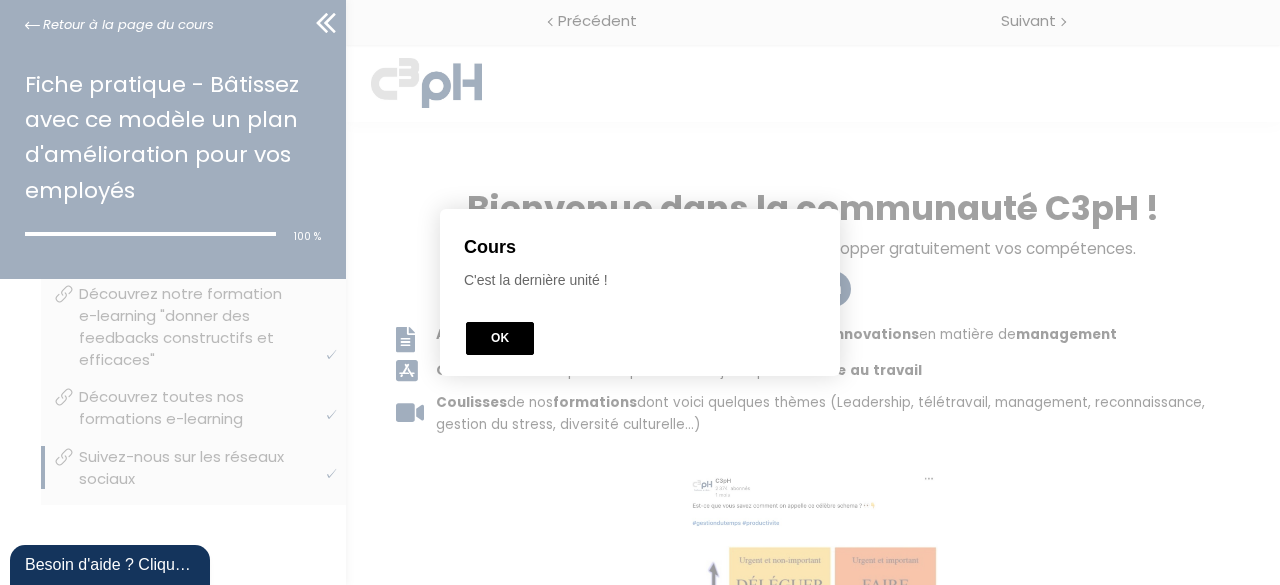 click on "OK" at bounding box center (500, 338) 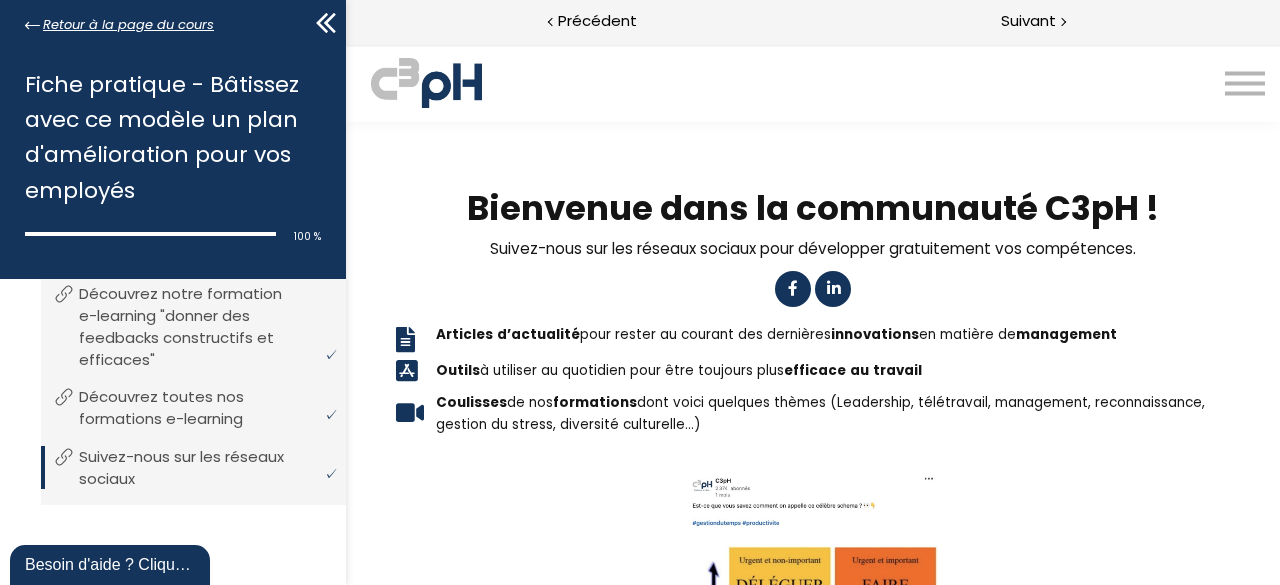 scroll, scrollTop: 0, scrollLeft: 0, axis: both 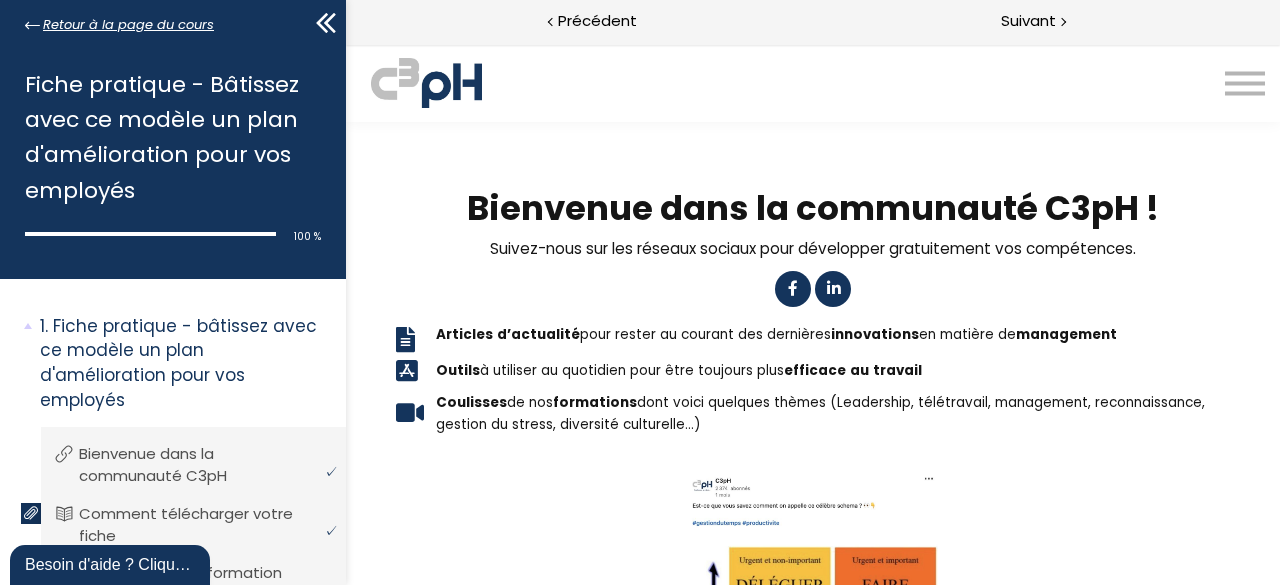 click 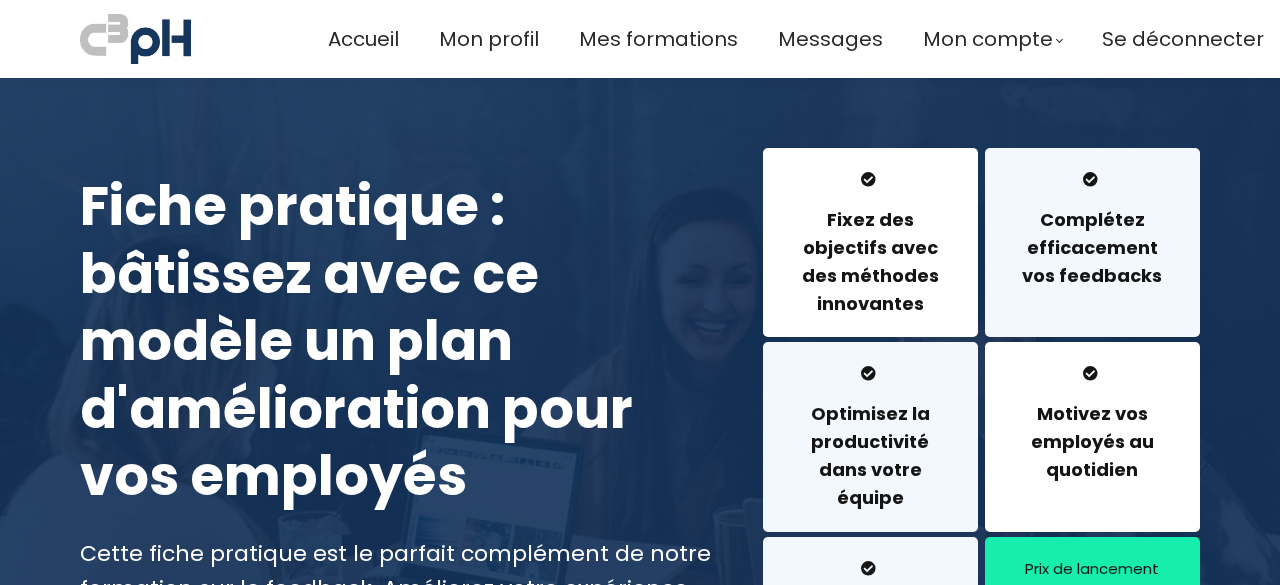 scroll, scrollTop: 0, scrollLeft: 0, axis: both 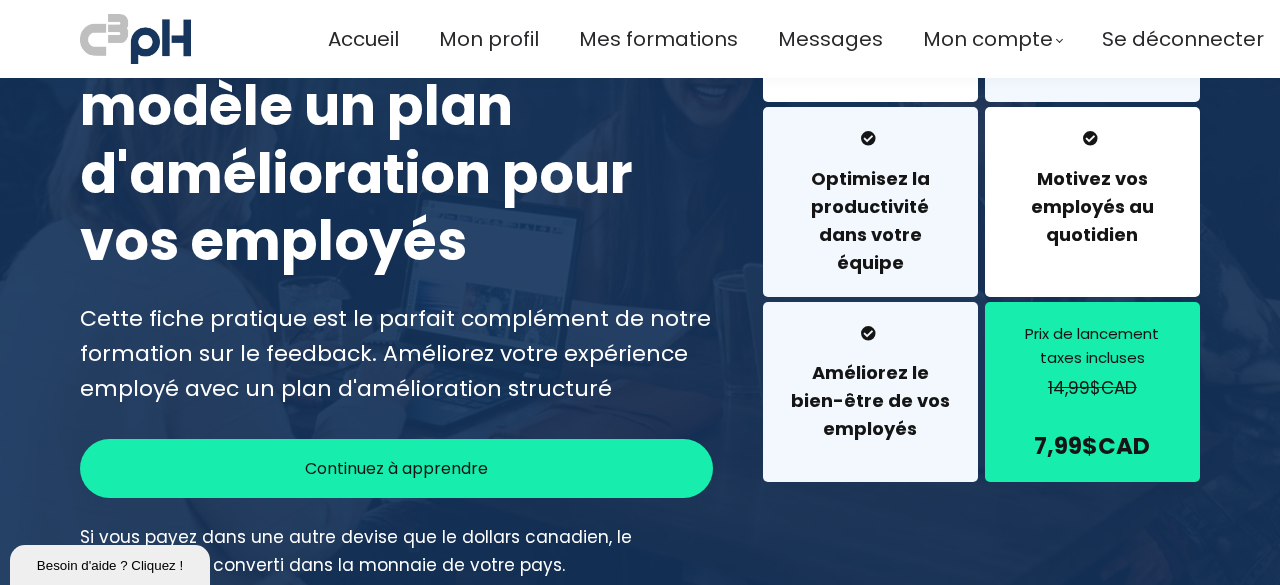 click on "Continuez à apprendre" at bounding box center [396, 468] 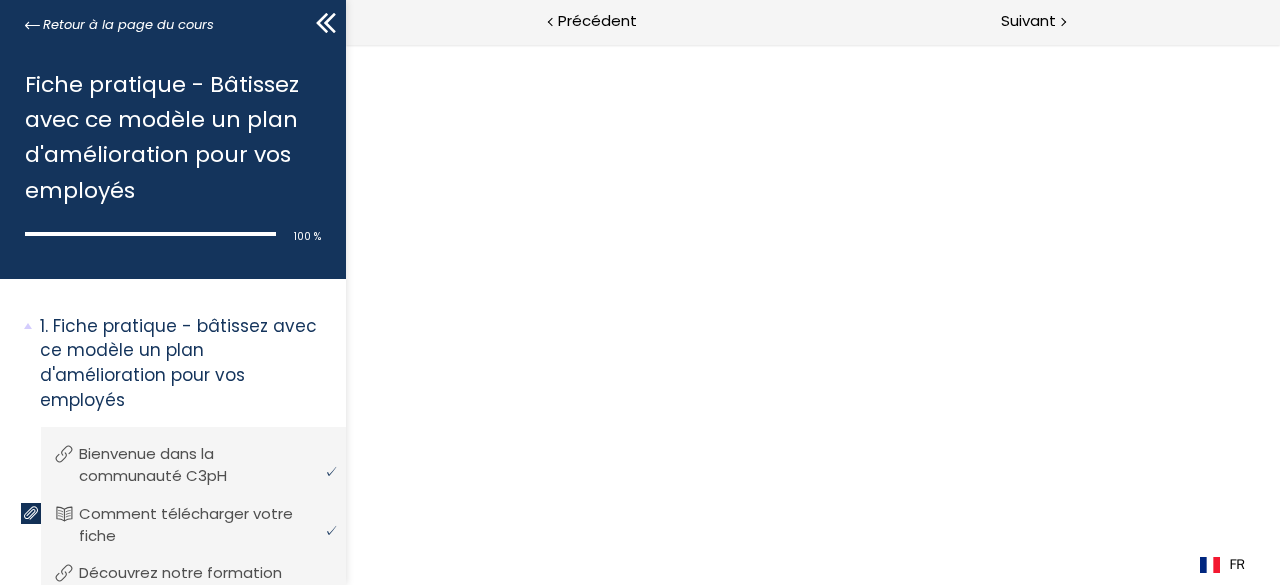 scroll, scrollTop: 0, scrollLeft: 0, axis: both 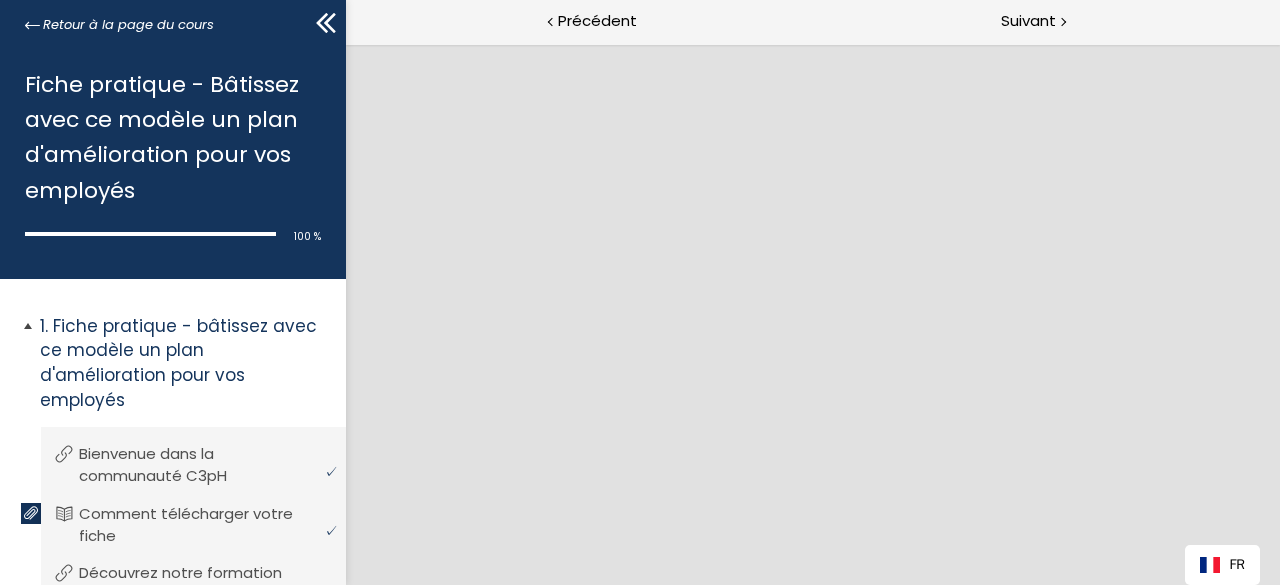 drag, startPoint x: 0, startPoint y: 0, endPoint x: 318, endPoint y: 382, distance: 497.03925 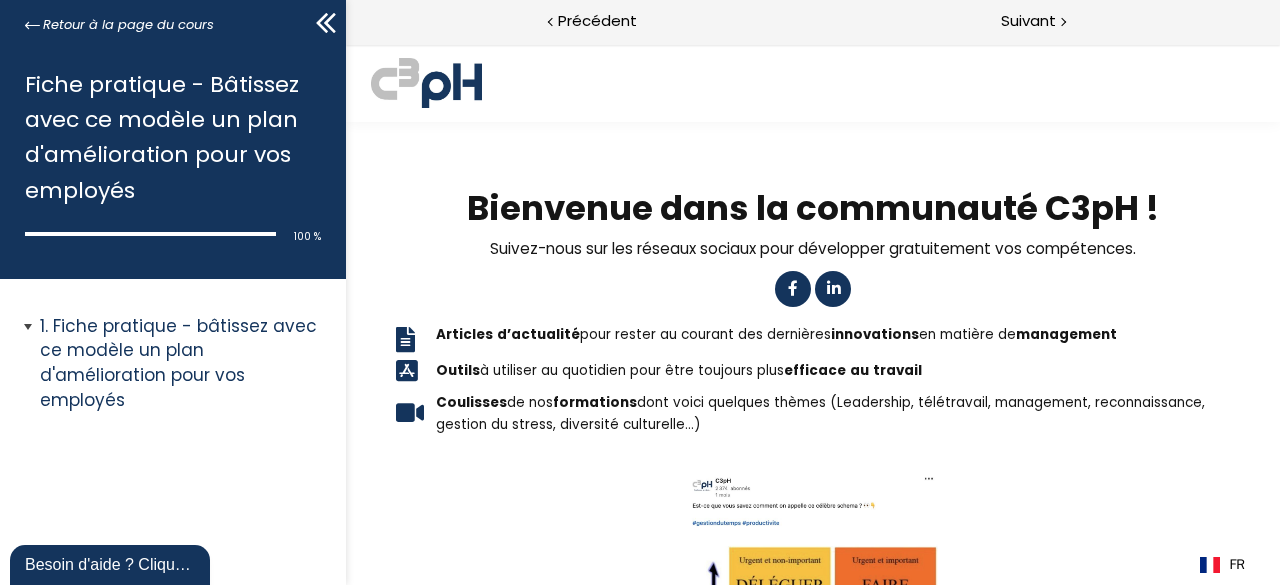 scroll, scrollTop: 0, scrollLeft: 0, axis: both 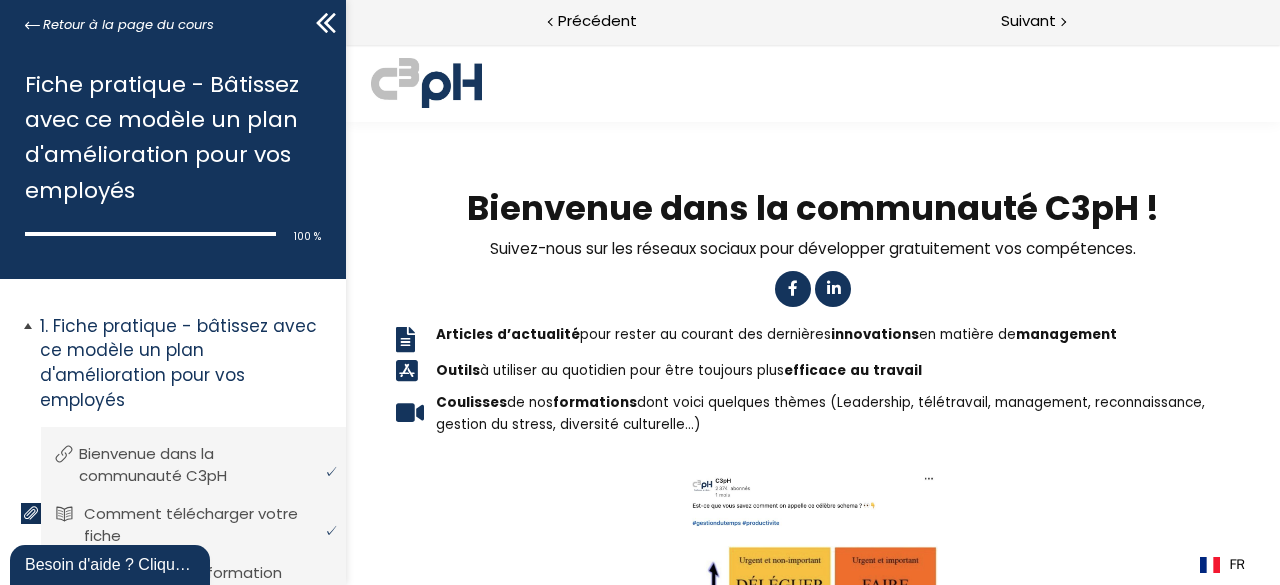 click on "Comment télécharger votre fiche" at bounding box center (208, 525) 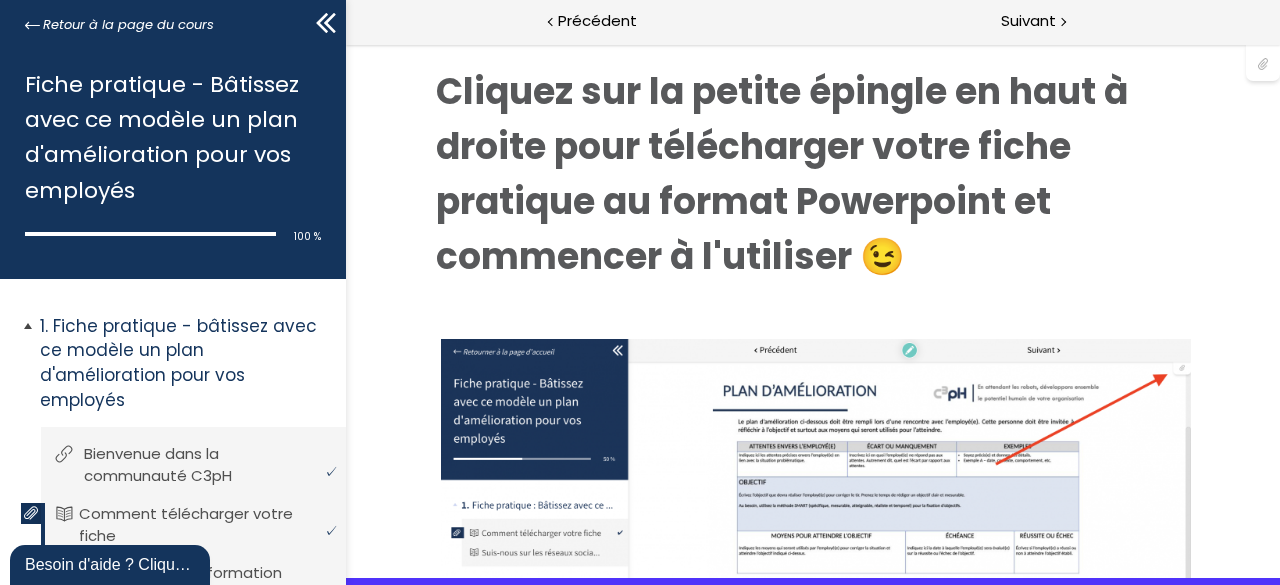 scroll, scrollTop: 0, scrollLeft: 0, axis: both 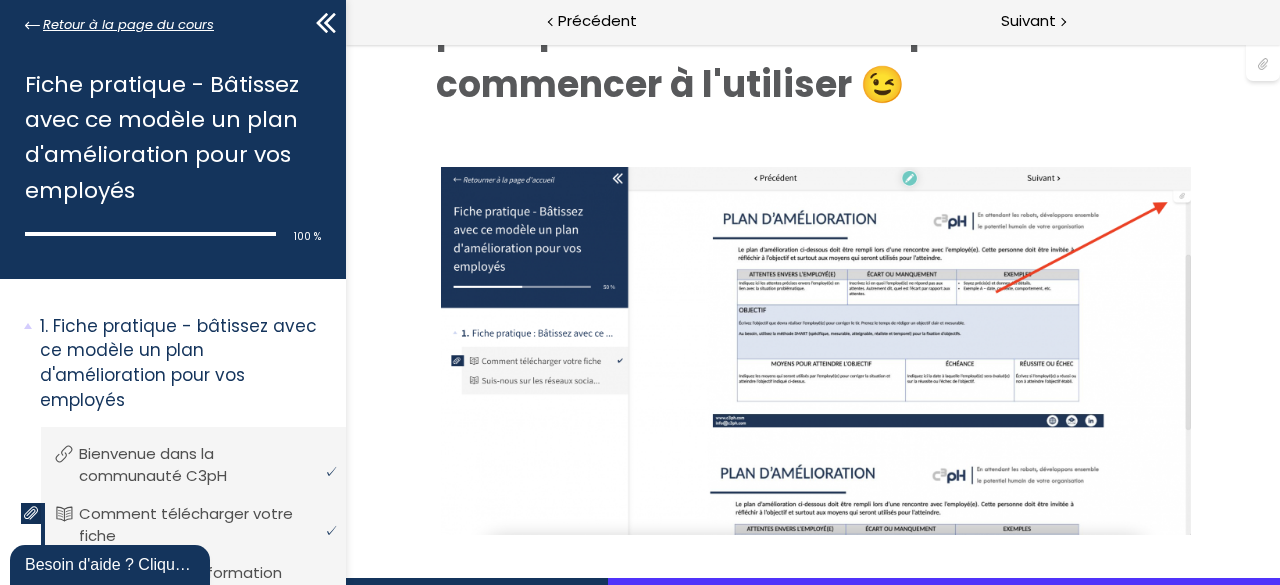 click 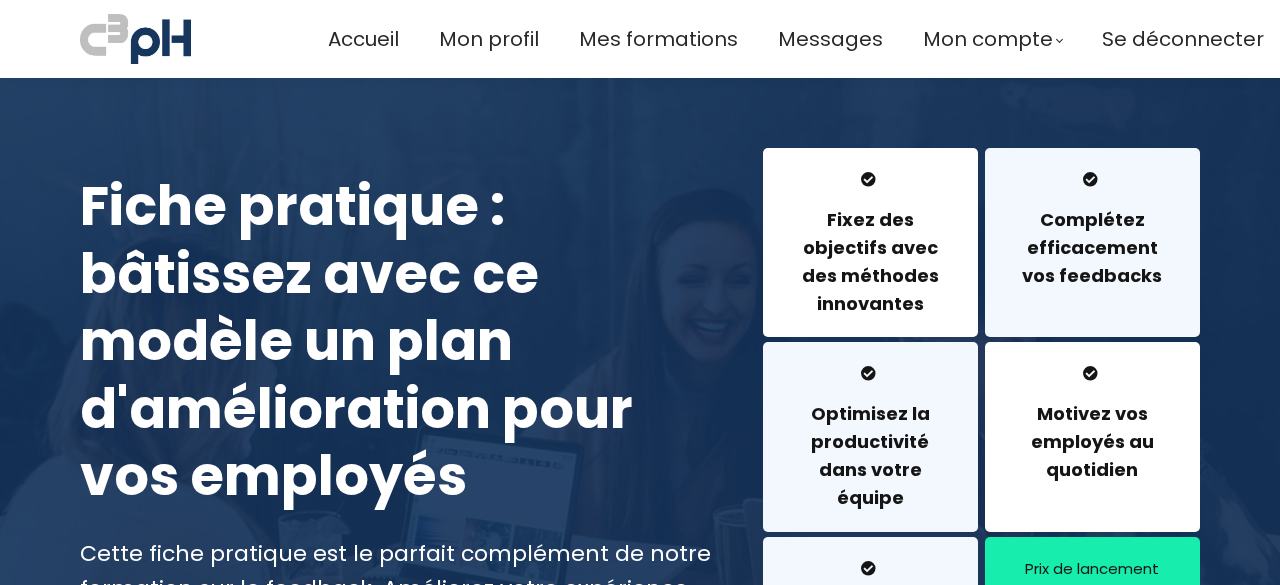 scroll, scrollTop: 0, scrollLeft: 0, axis: both 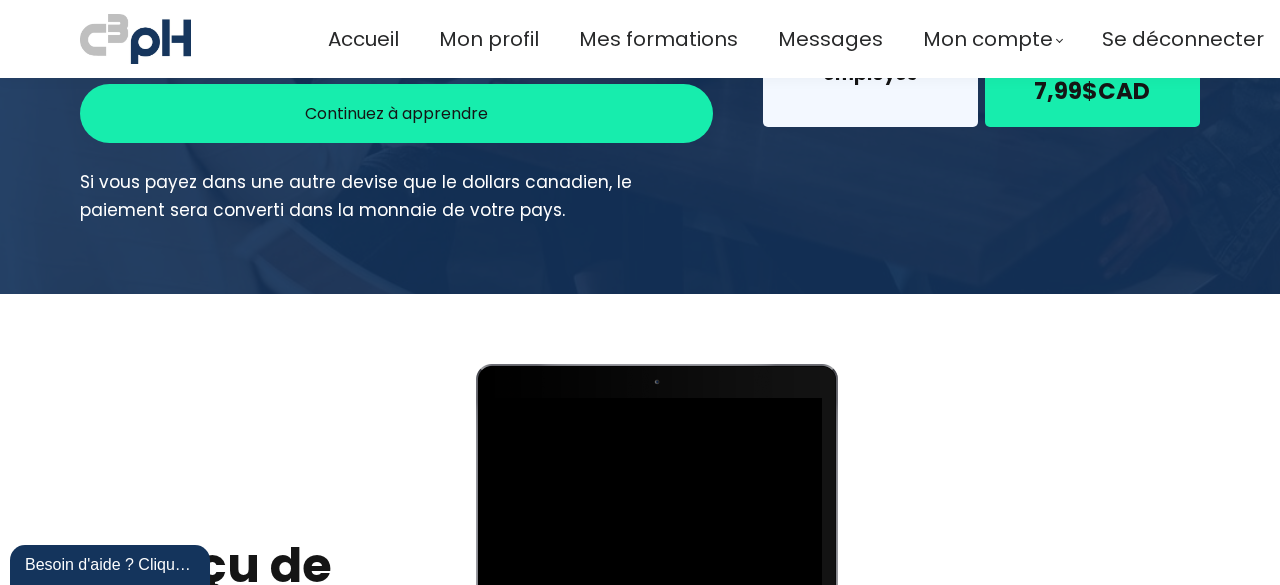 drag, startPoint x: 1267, startPoint y: 207, endPoint x: 1273, endPoint y: 179, distance: 28.635643 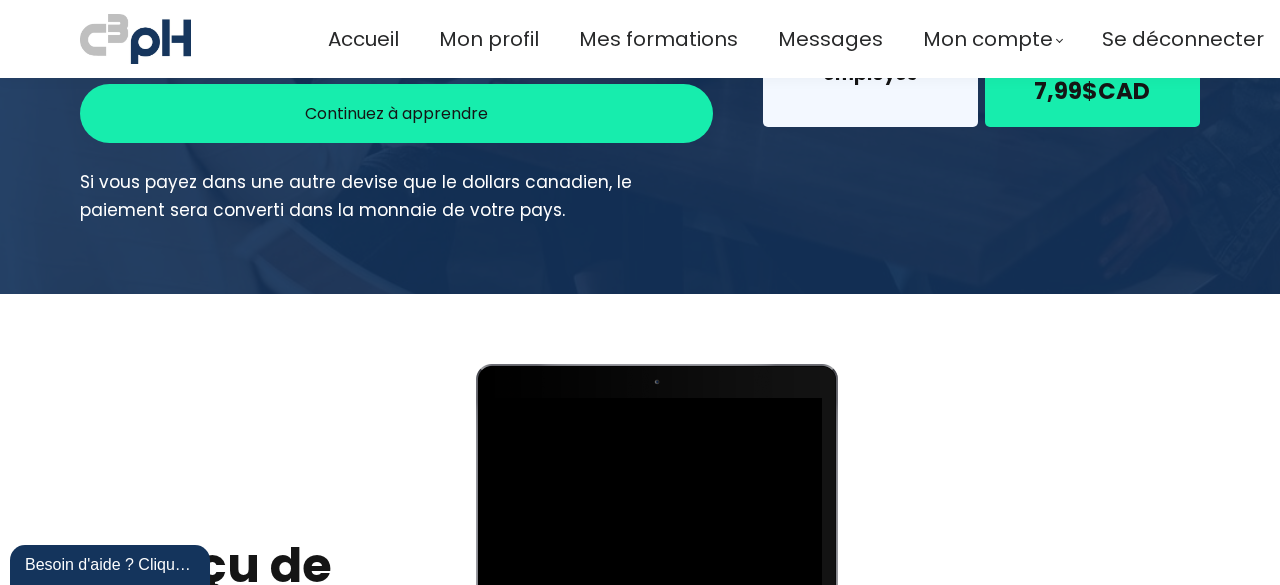 click at bounding box center (640, -109) 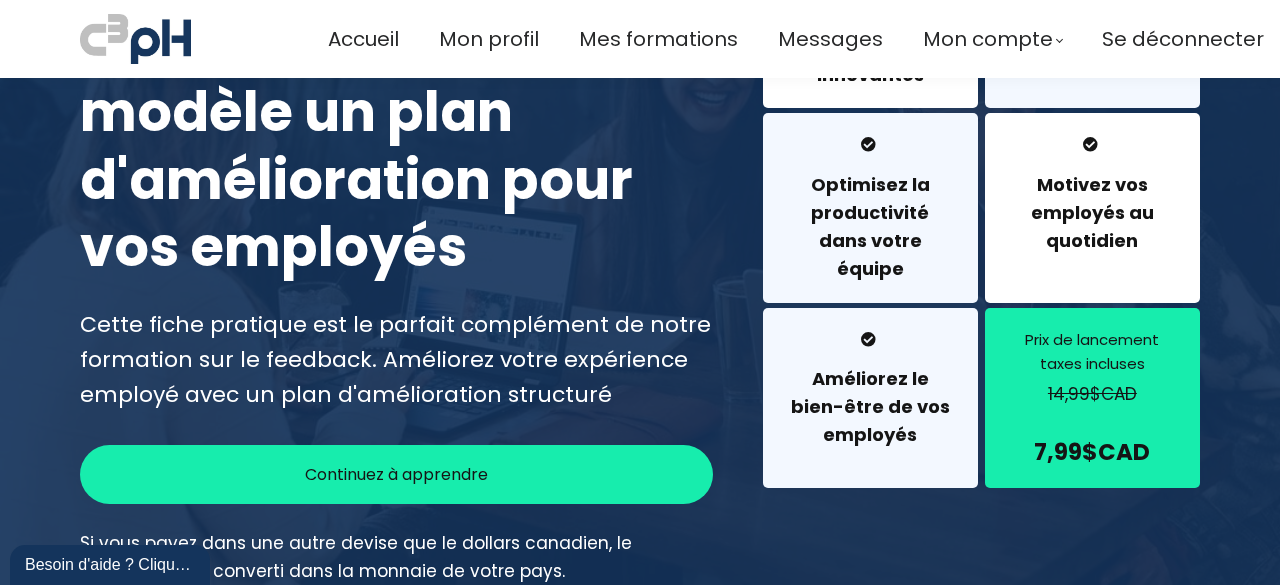 scroll, scrollTop: 246, scrollLeft: 0, axis: vertical 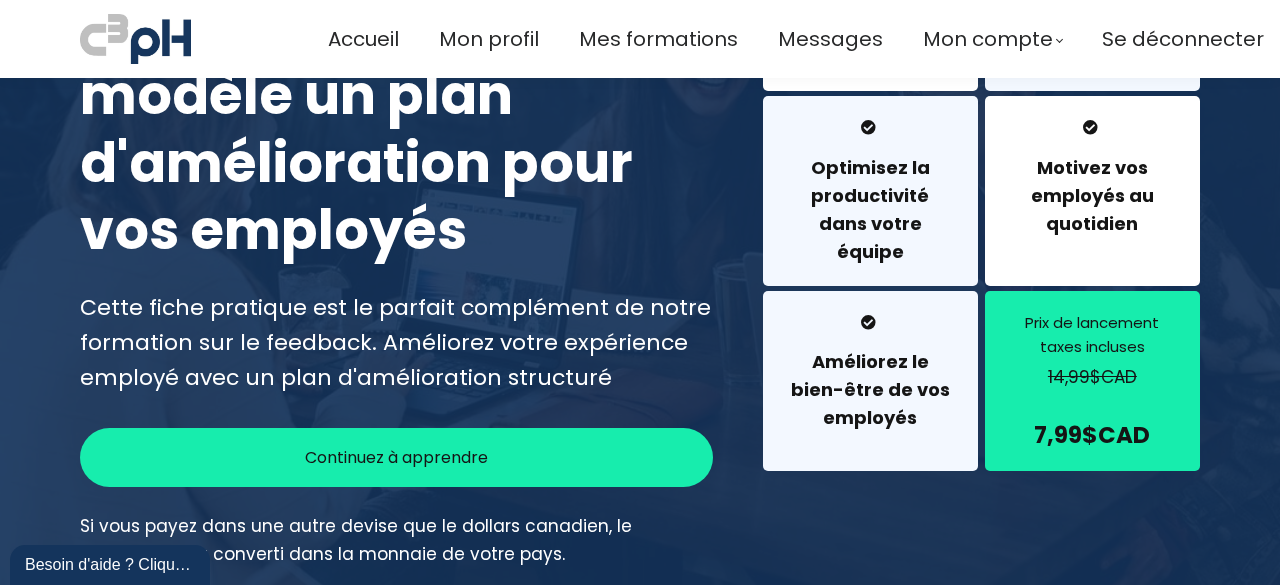 click on "Améliorez le bien-être de vos employés" at bounding box center [870, 390] 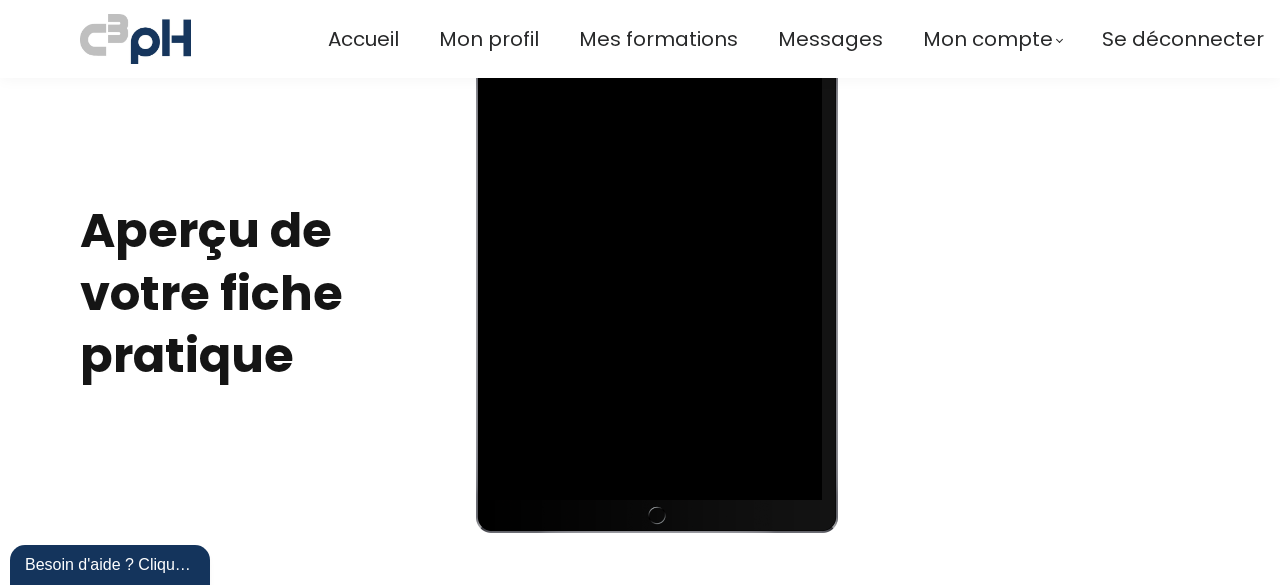 scroll, scrollTop: 926, scrollLeft: 0, axis: vertical 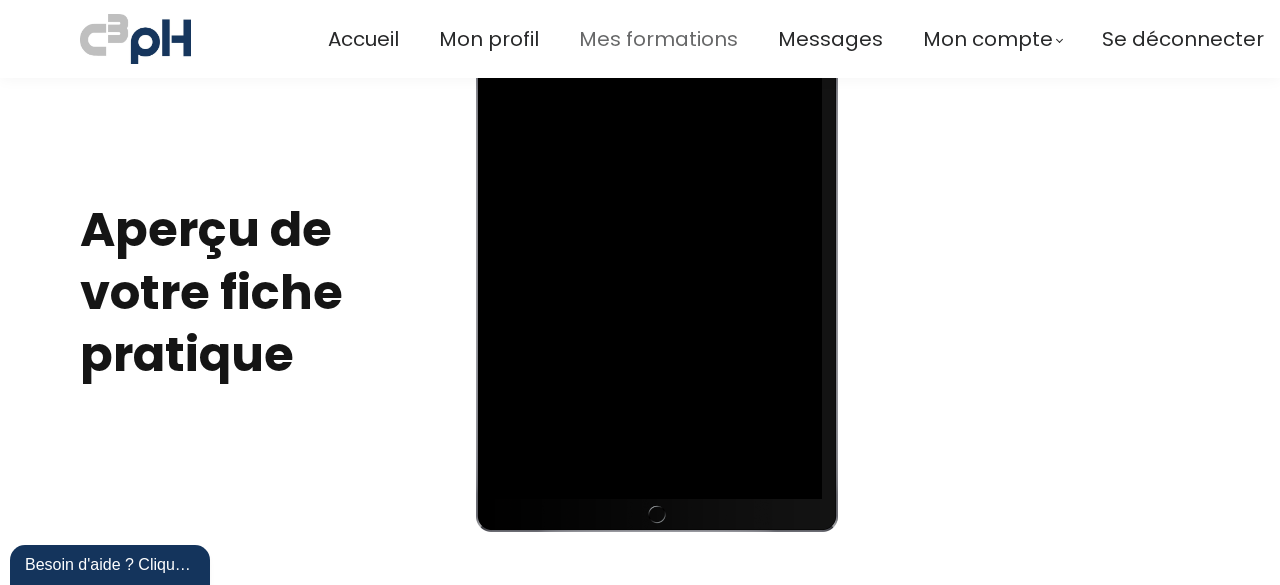click on "Mes formations" at bounding box center (658, 39) 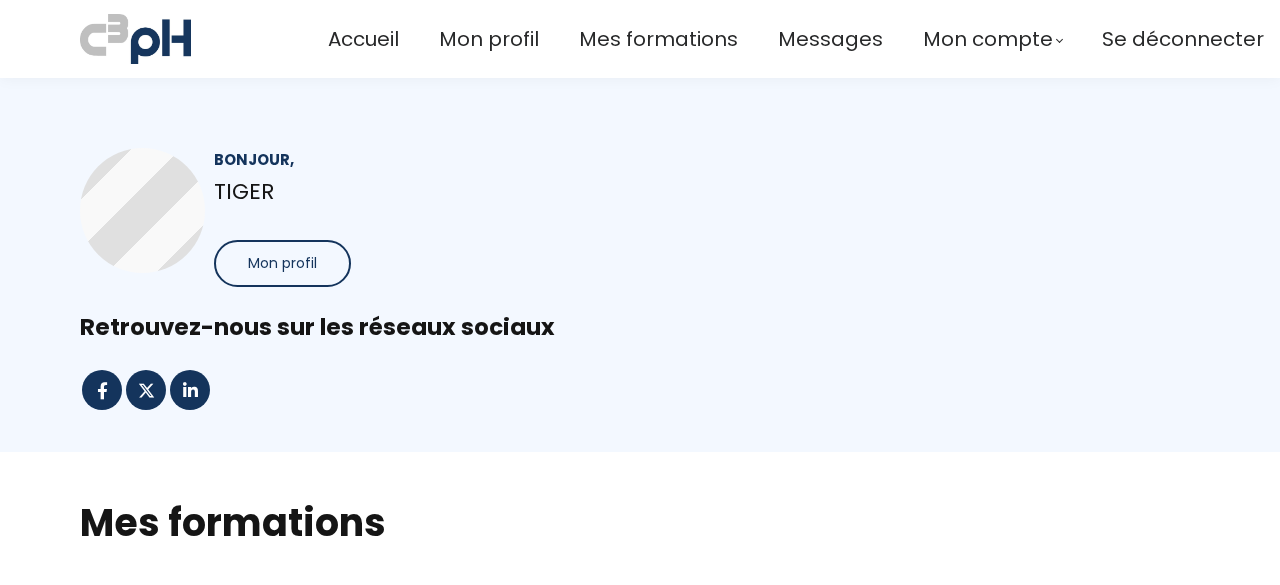 scroll, scrollTop: 0, scrollLeft: 0, axis: both 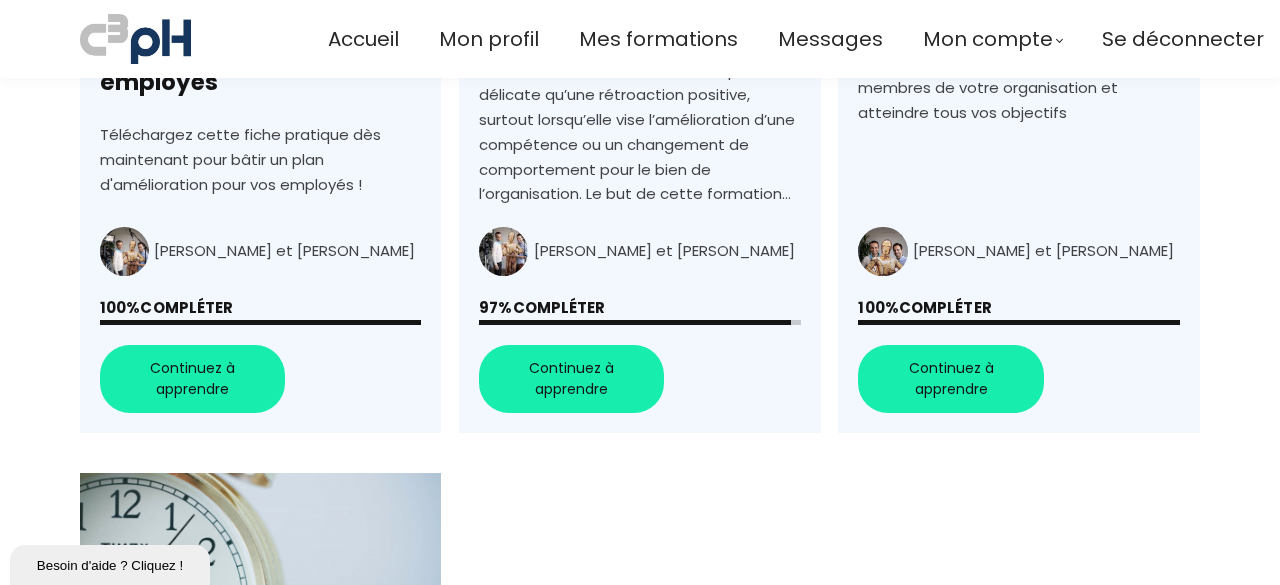 click on "Donner des feedbacks constructifs et efficaces" at bounding box center [639, 89] 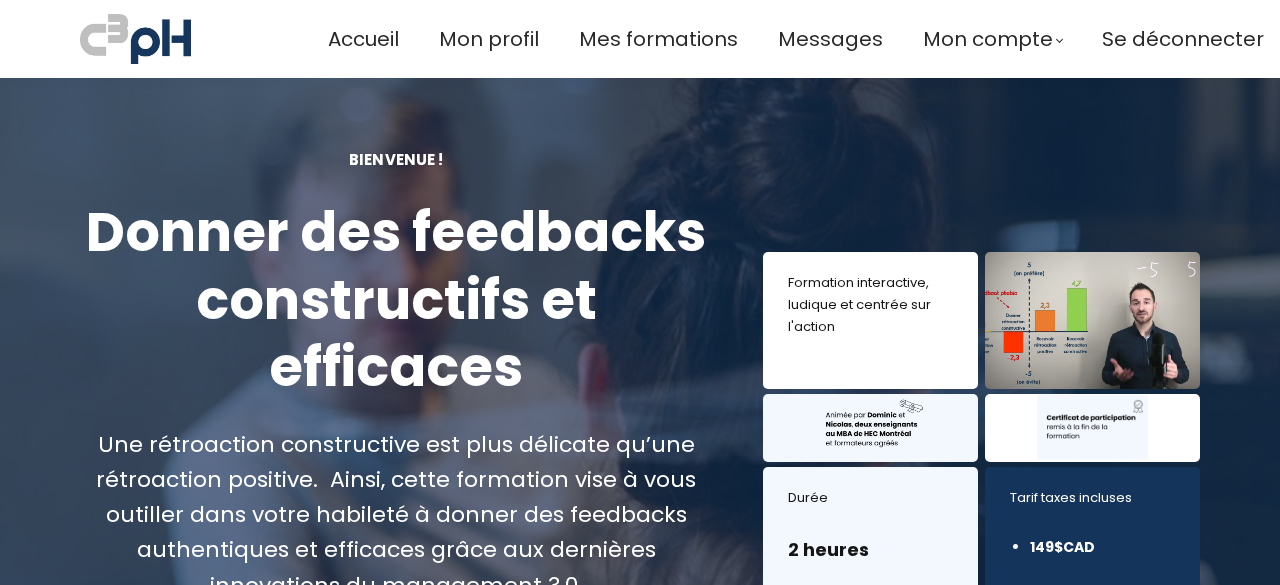 scroll, scrollTop: 0, scrollLeft: 0, axis: both 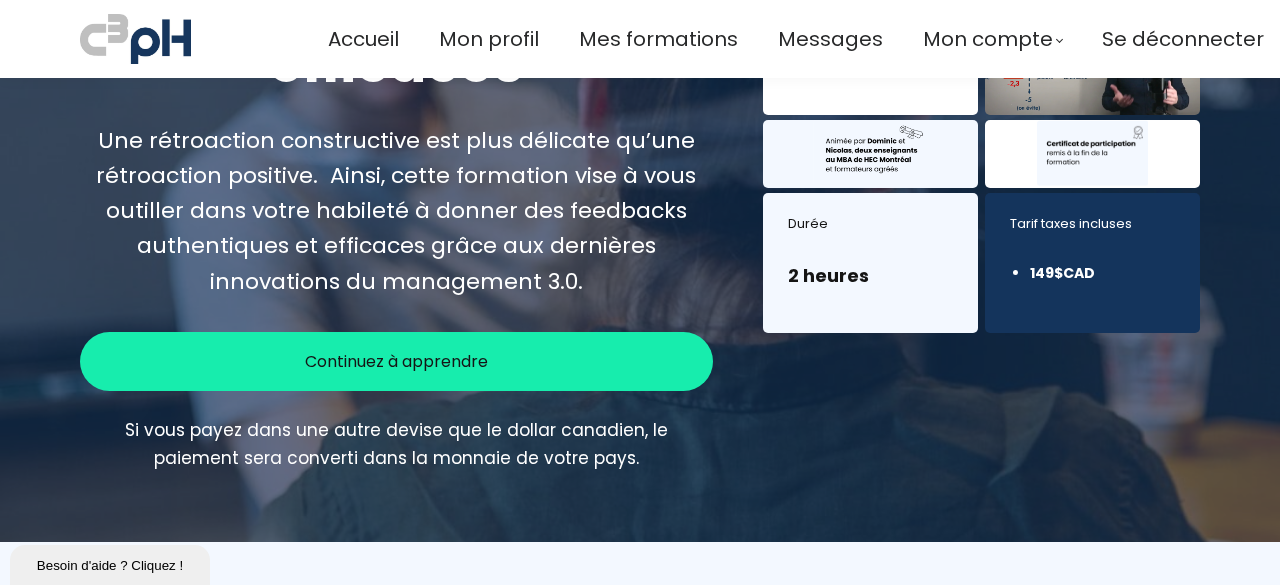 click on "Continuez à apprendre" at bounding box center (396, 361) 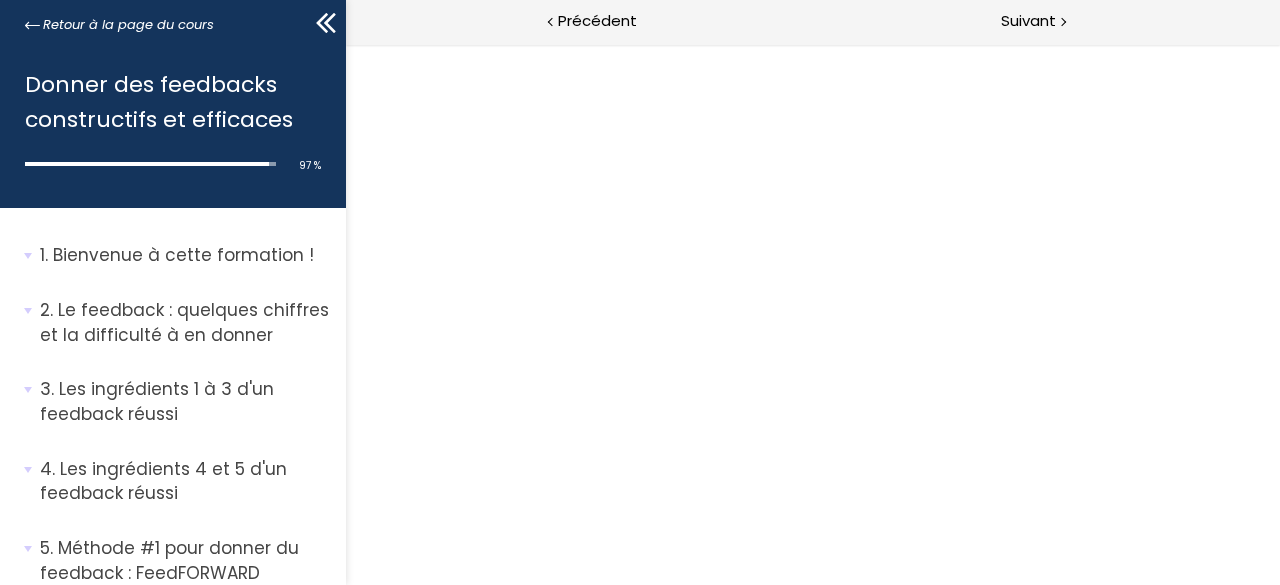 scroll, scrollTop: 0, scrollLeft: 0, axis: both 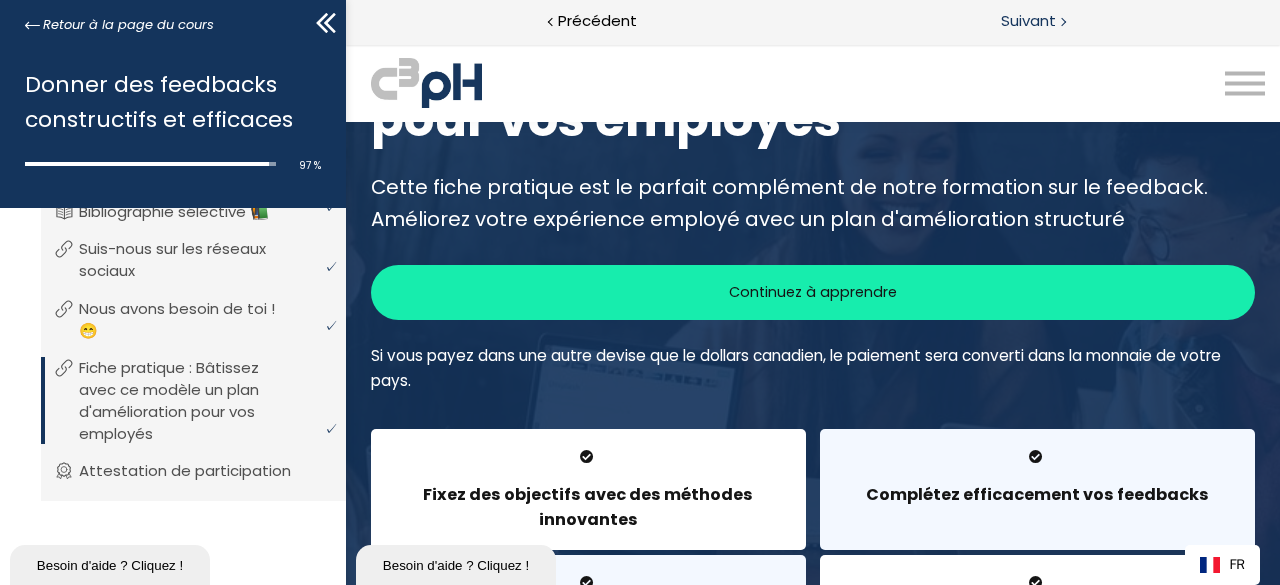 click on "Suivant" at bounding box center [1028, 21] 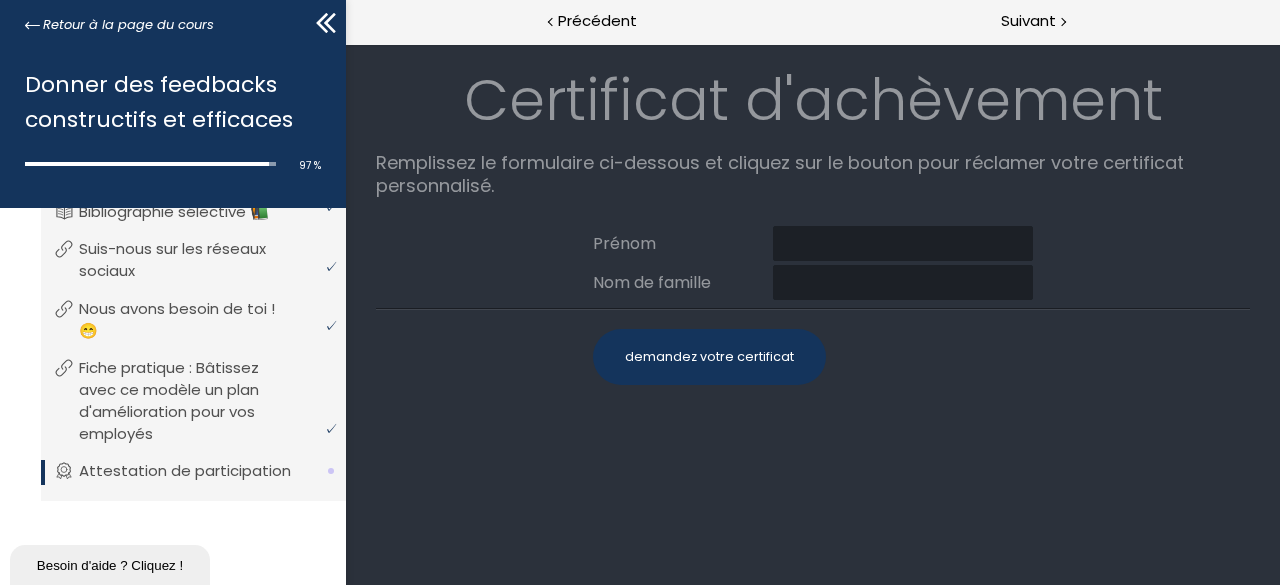 scroll, scrollTop: 0, scrollLeft: 0, axis: both 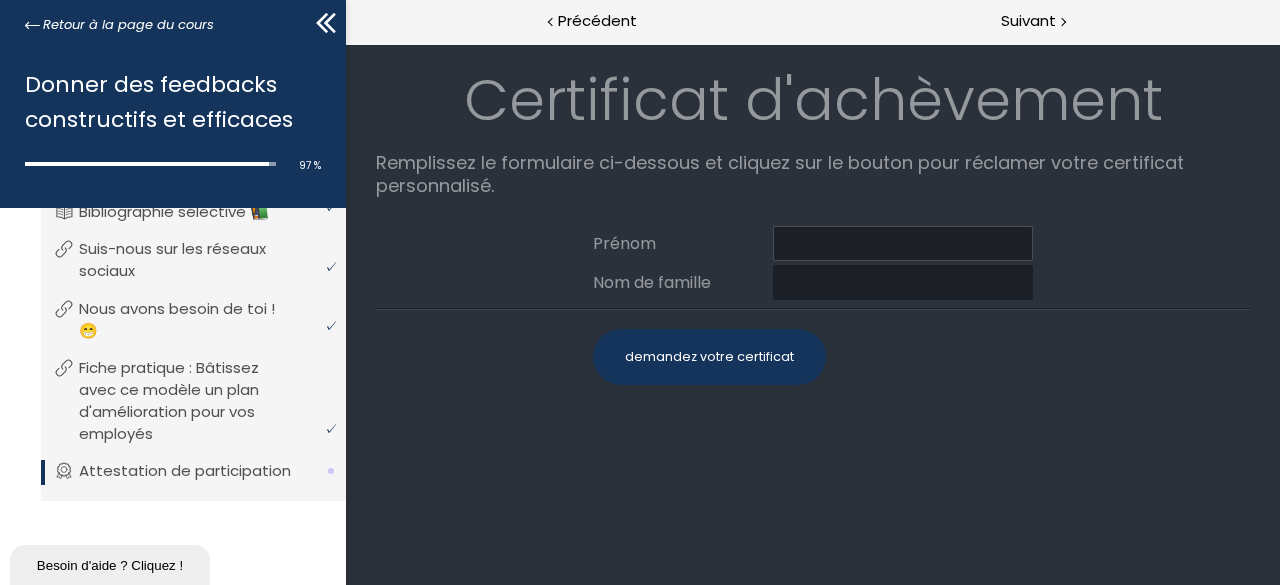 click at bounding box center (902, 243) 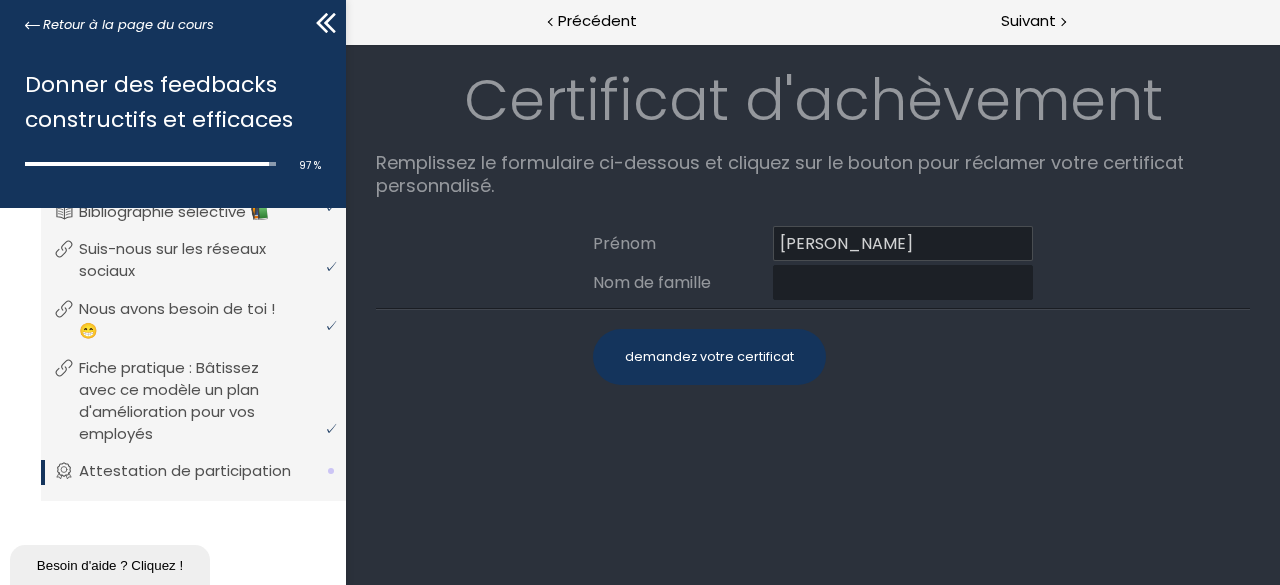 type on "YOANN" 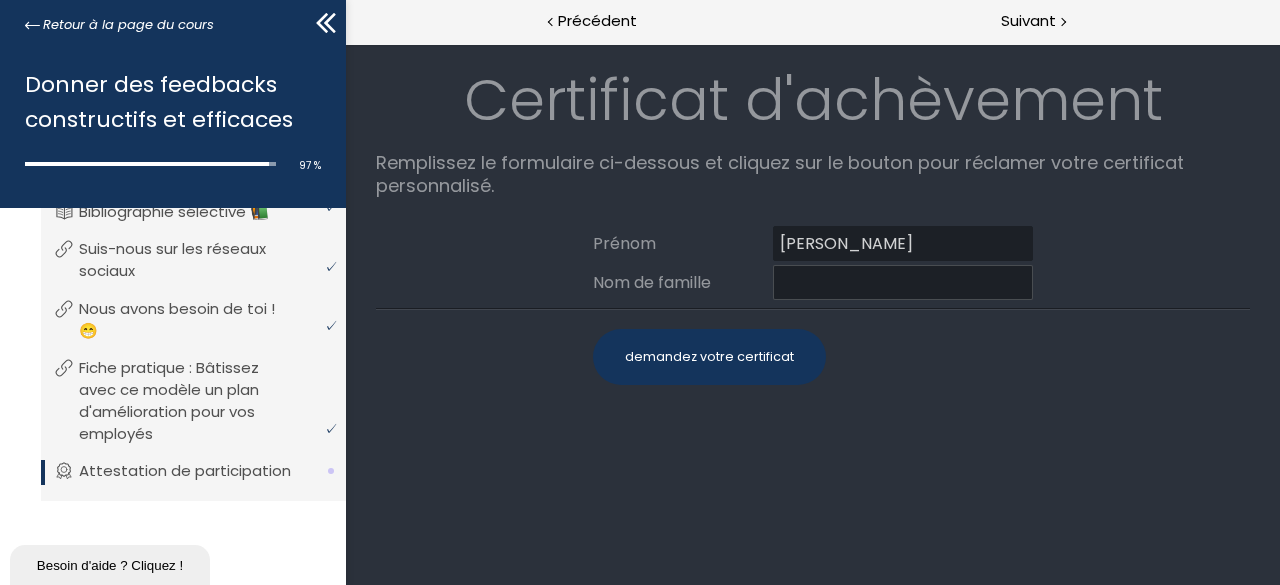 click at bounding box center [902, 282] 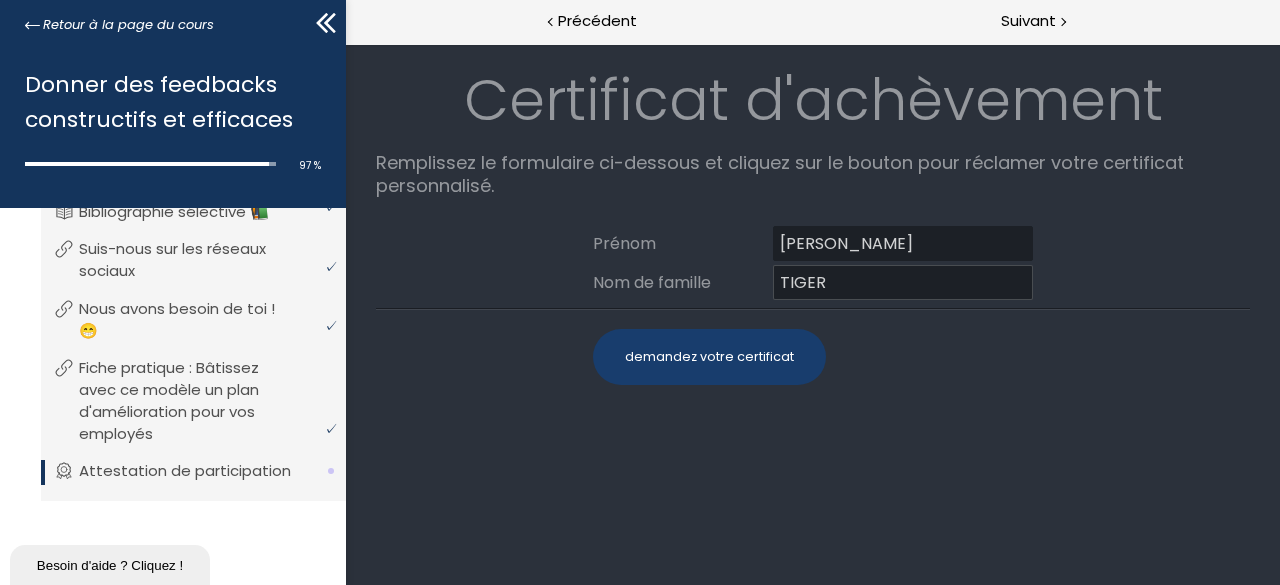 type on "TIGER" 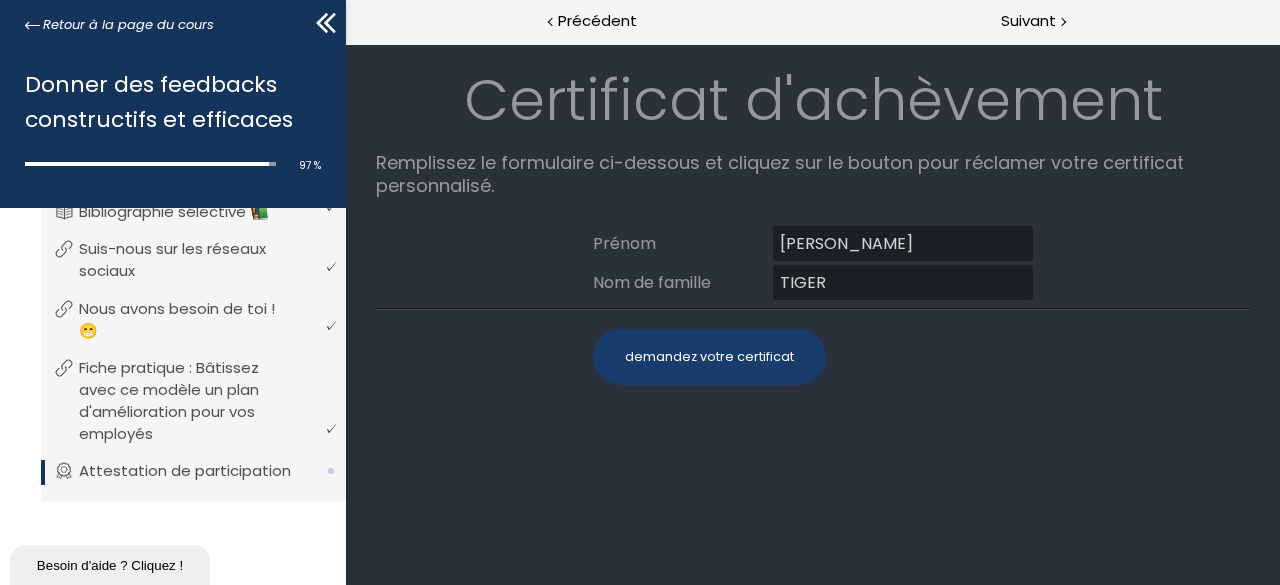 click on "demandez votre certificat" 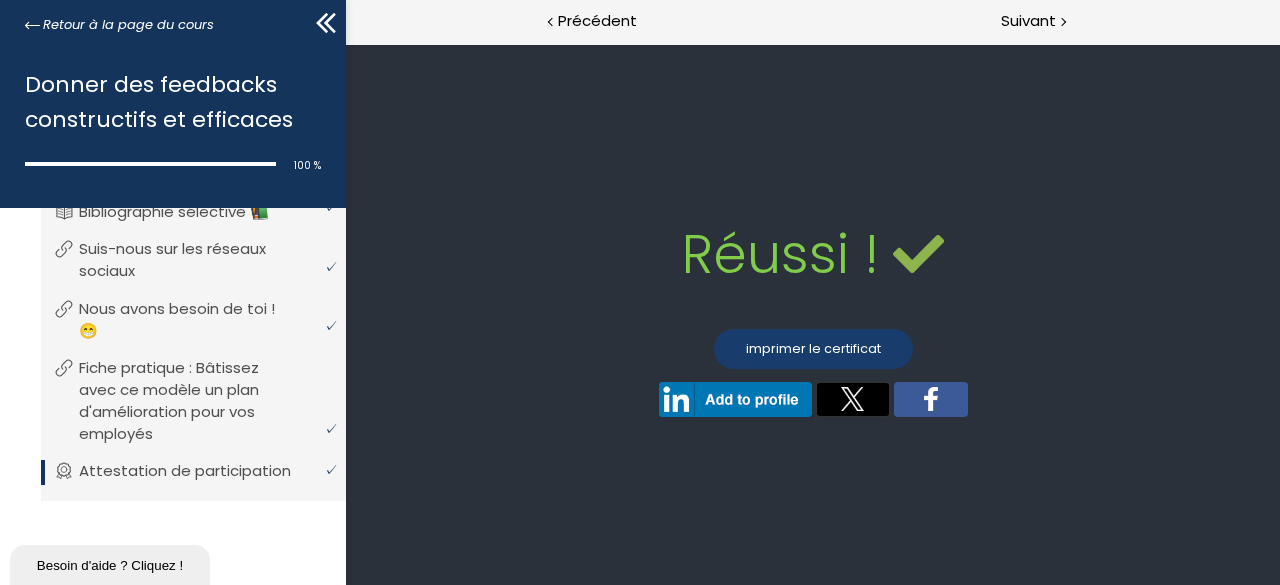click on "imprimer le certificat" 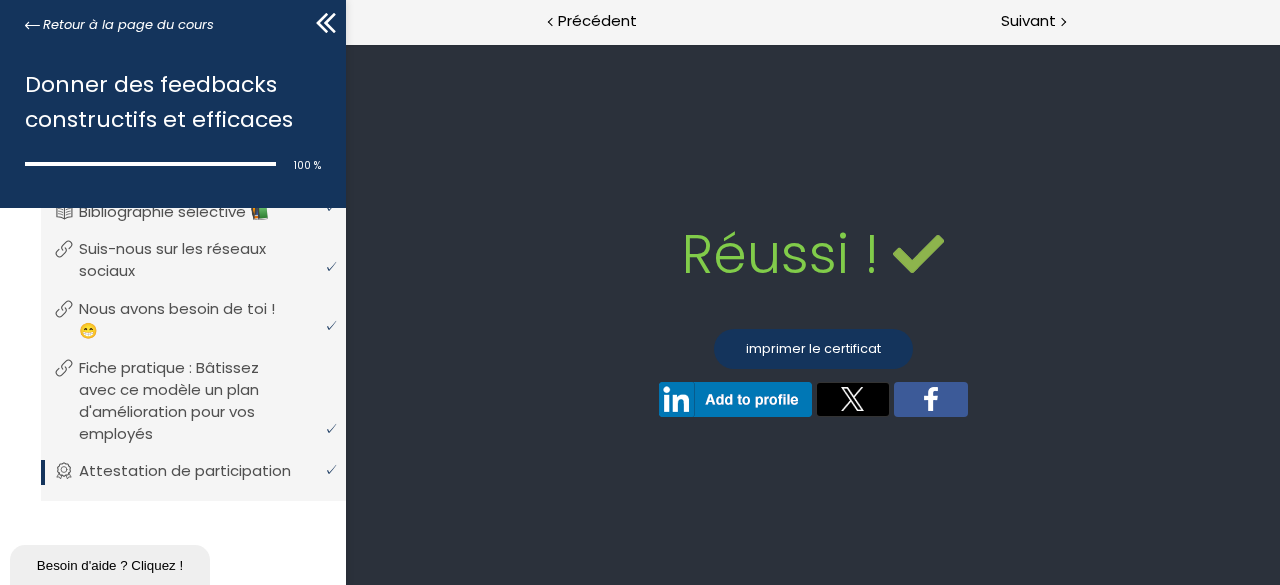 scroll, scrollTop: 0, scrollLeft: 0, axis: both 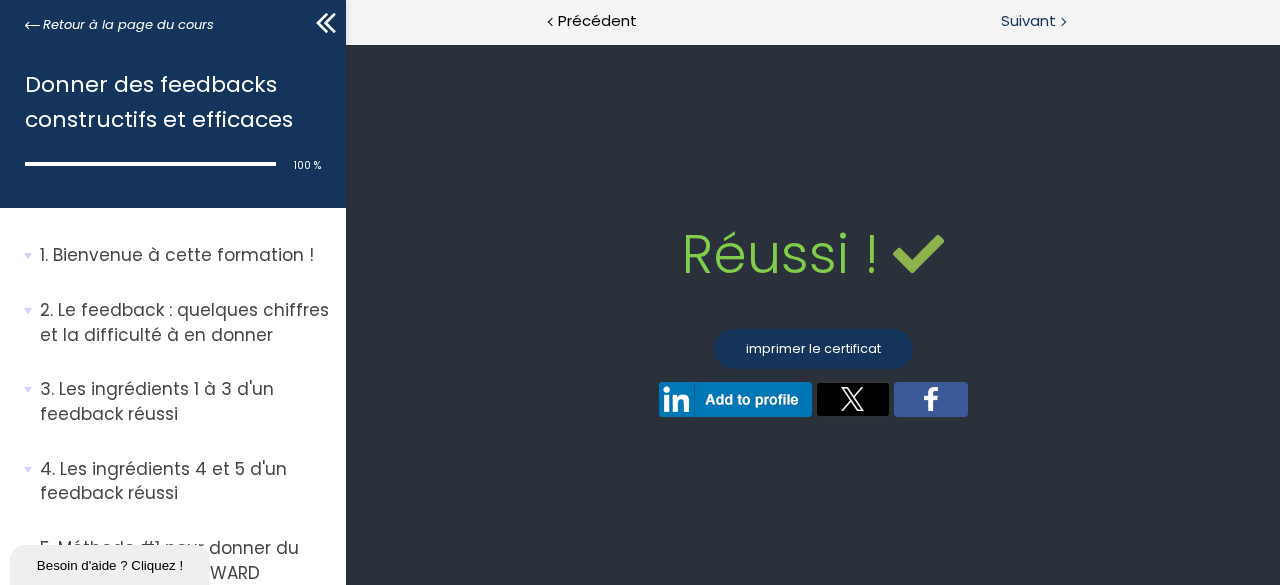 click on "Suivant" 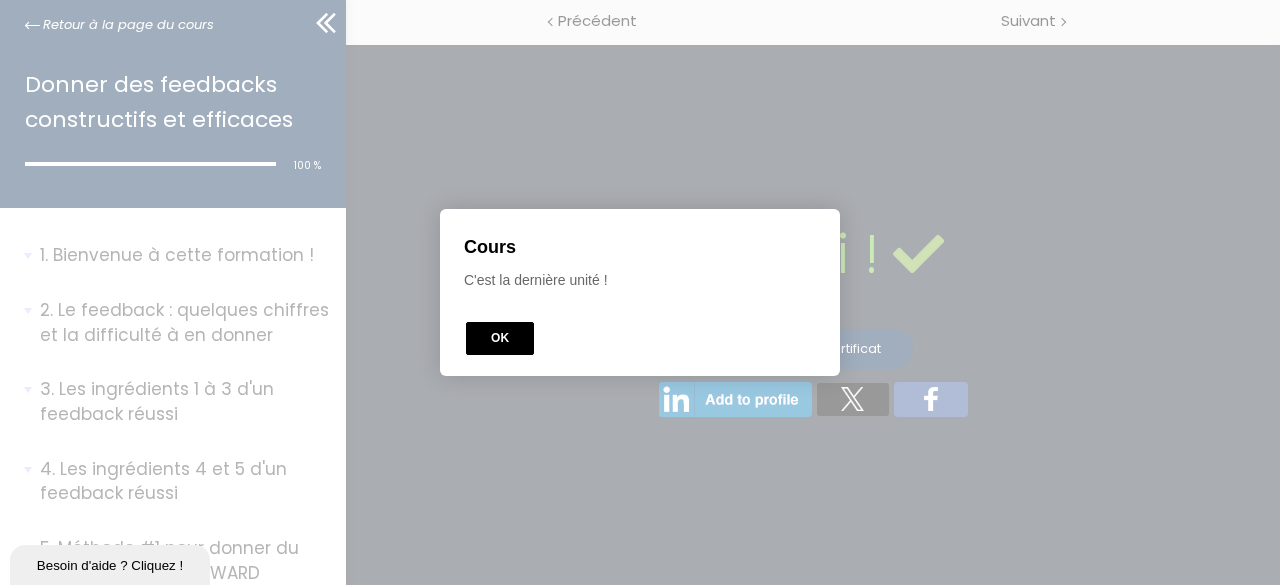 click on "OK" 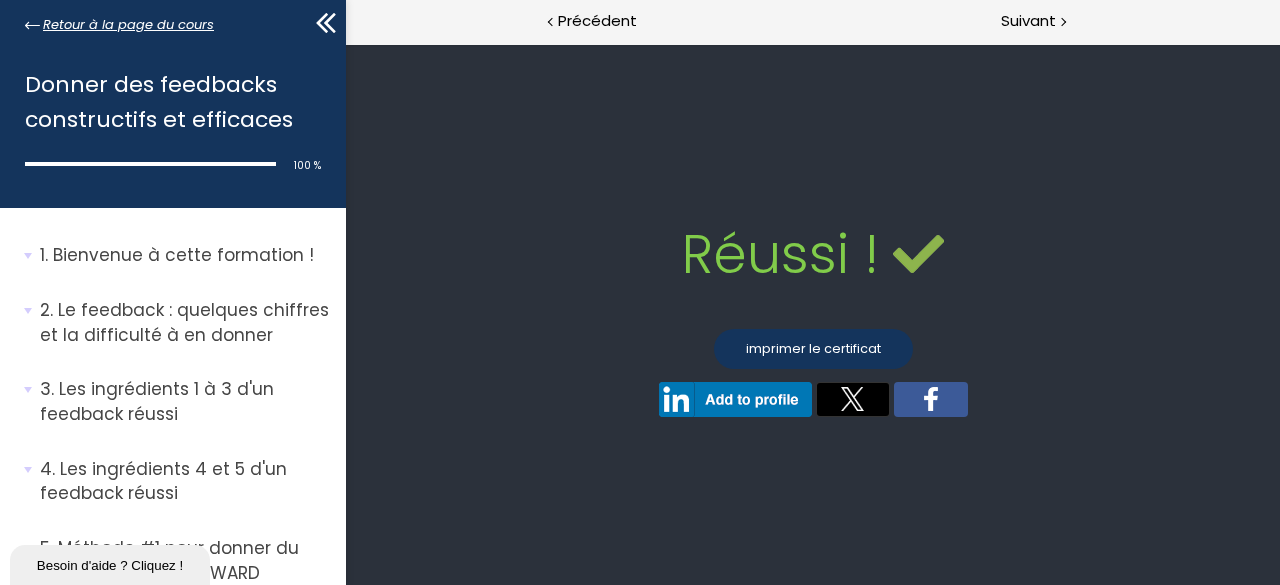 click 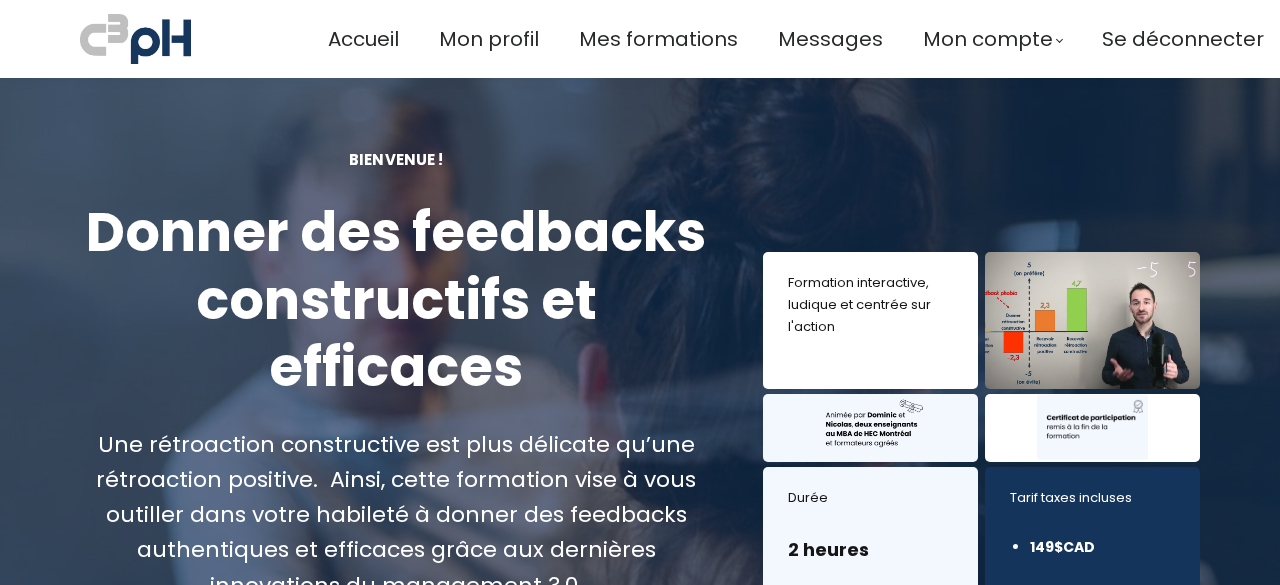 scroll, scrollTop: 0, scrollLeft: 0, axis: both 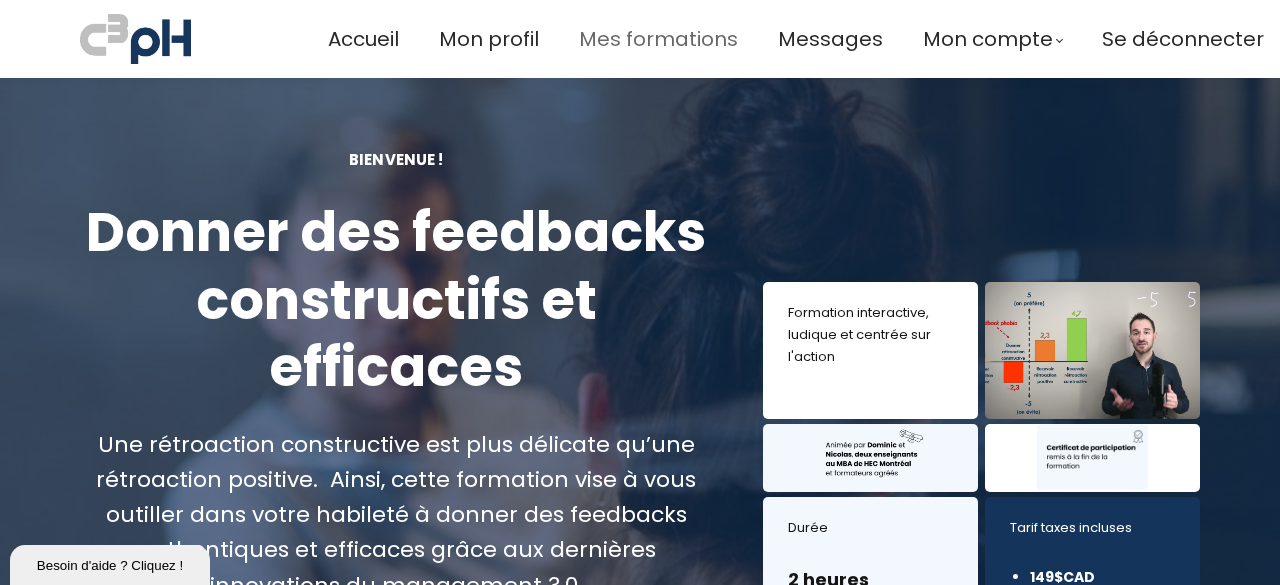 click on "Mes formations" at bounding box center [658, 39] 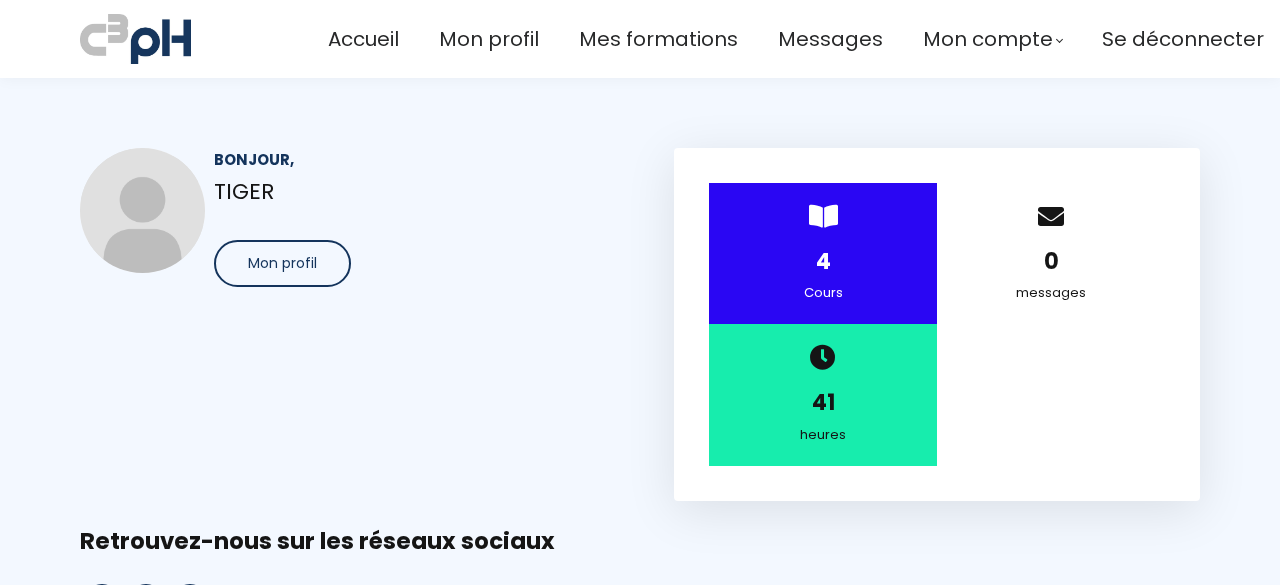 scroll, scrollTop: 0, scrollLeft: 0, axis: both 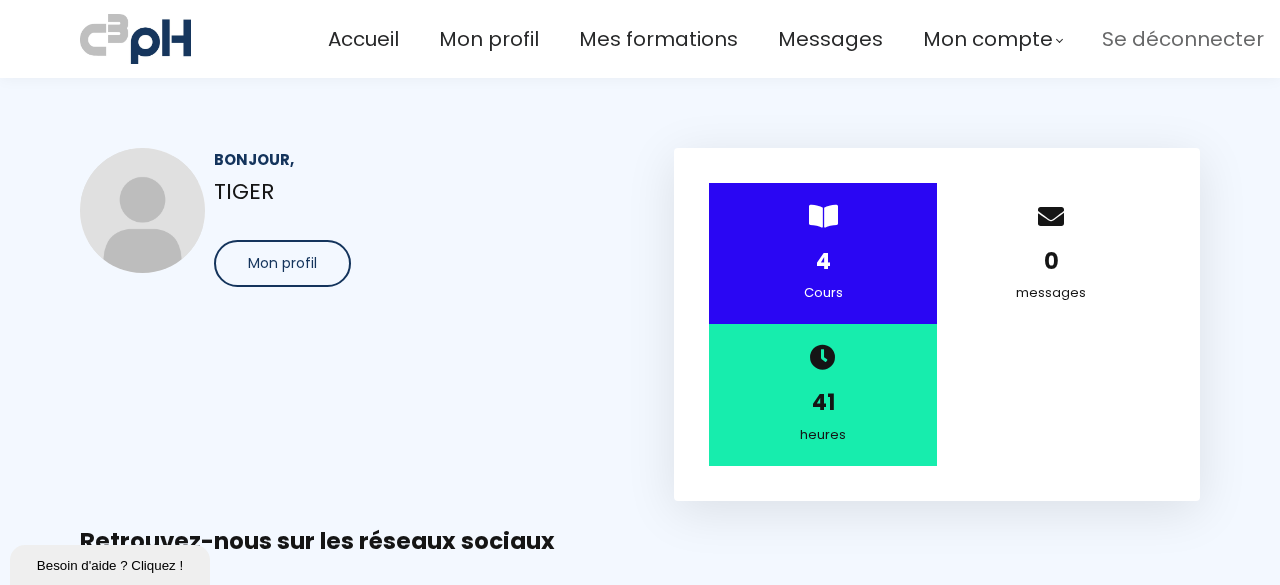 click on "Se déconnecter" at bounding box center [1183, 39] 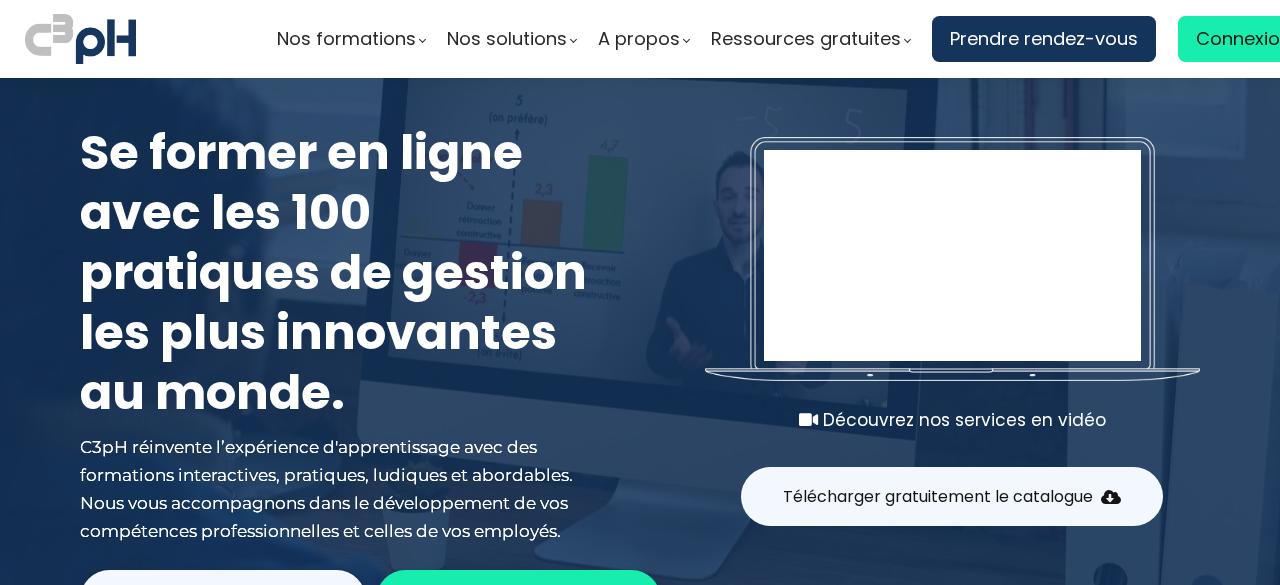scroll, scrollTop: 0, scrollLeft: 0, axis: both 